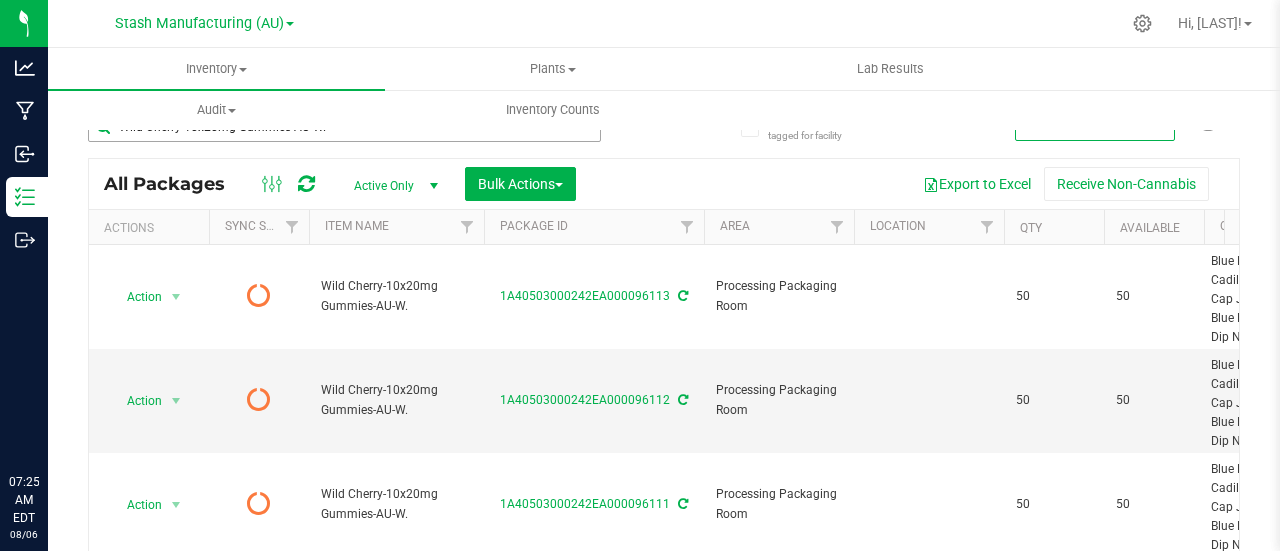 scroll, scrollTop: 0, scrollLeft: 0, axis: both 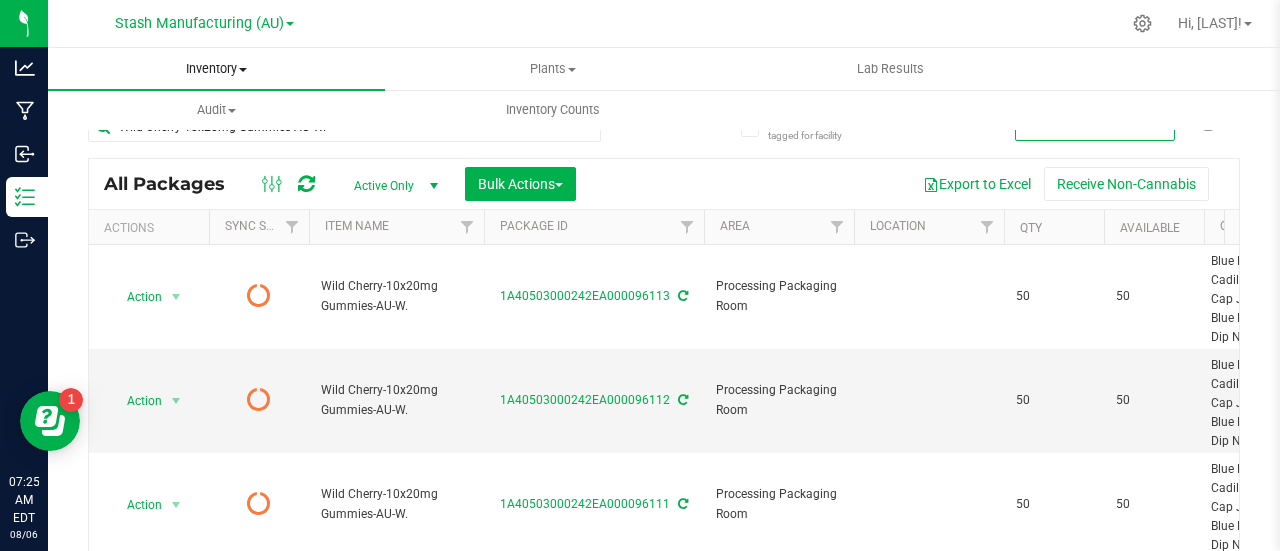 click on "Inventory" at bounding box center [216, 69] 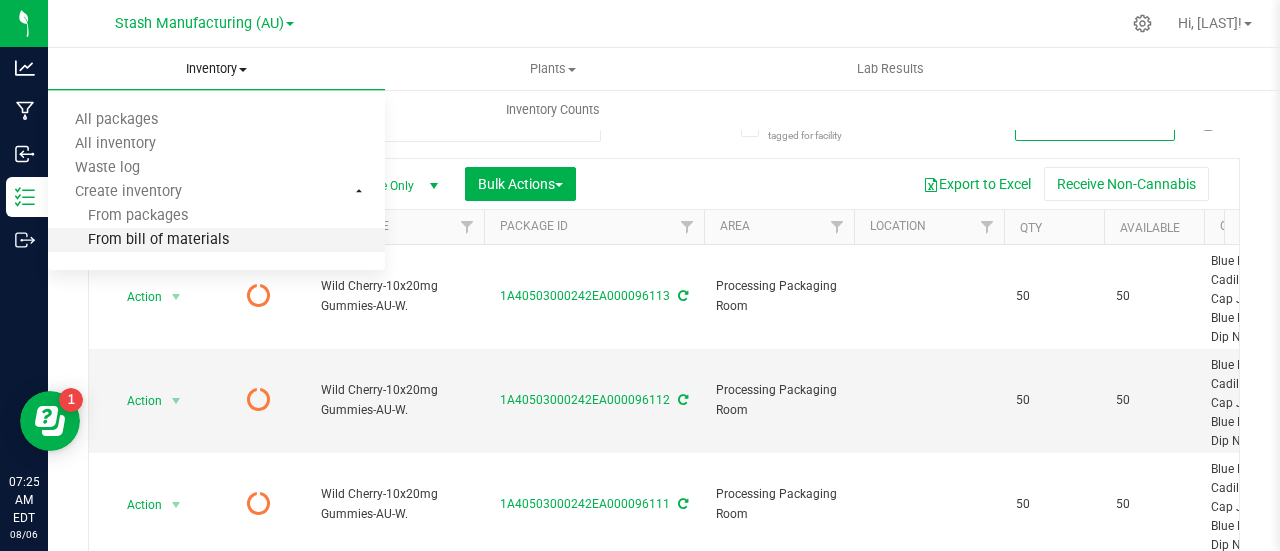 click on "From bill of materials" at bounding box center [138, 240] 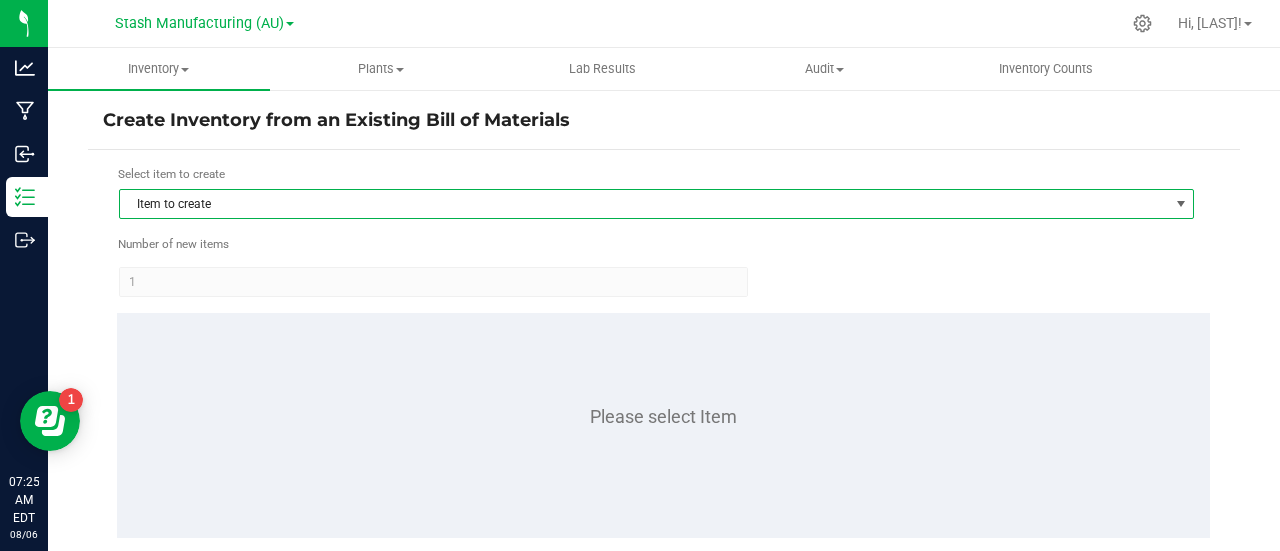 click on "Item to create" at bounding box center [644, 204] 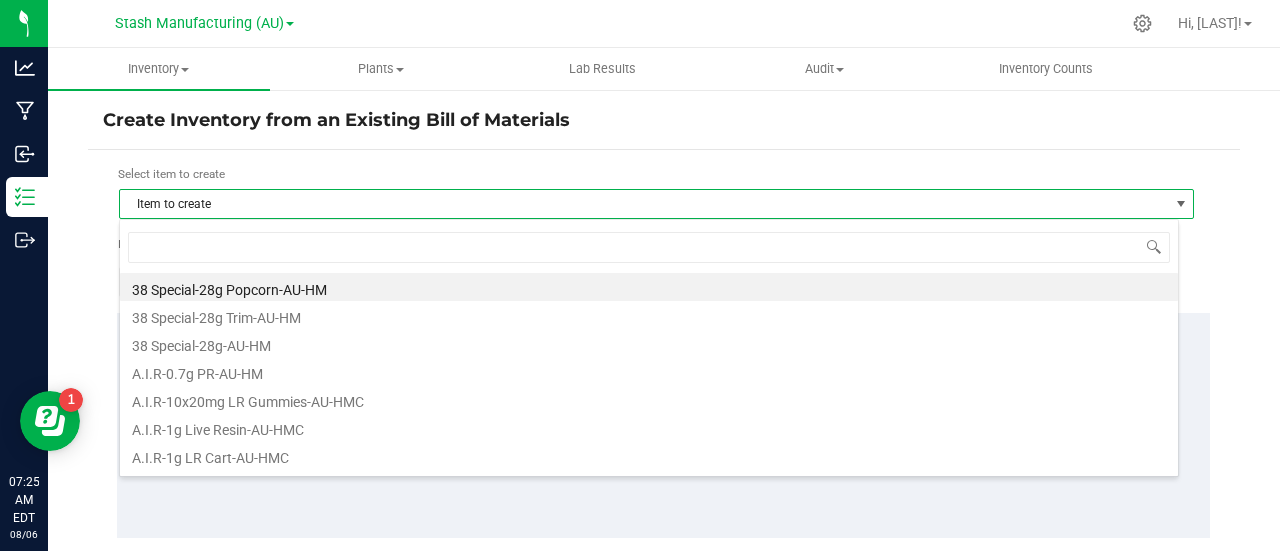 scroll, scrollTop: 99970, scrollLeft: 98940, axis: both 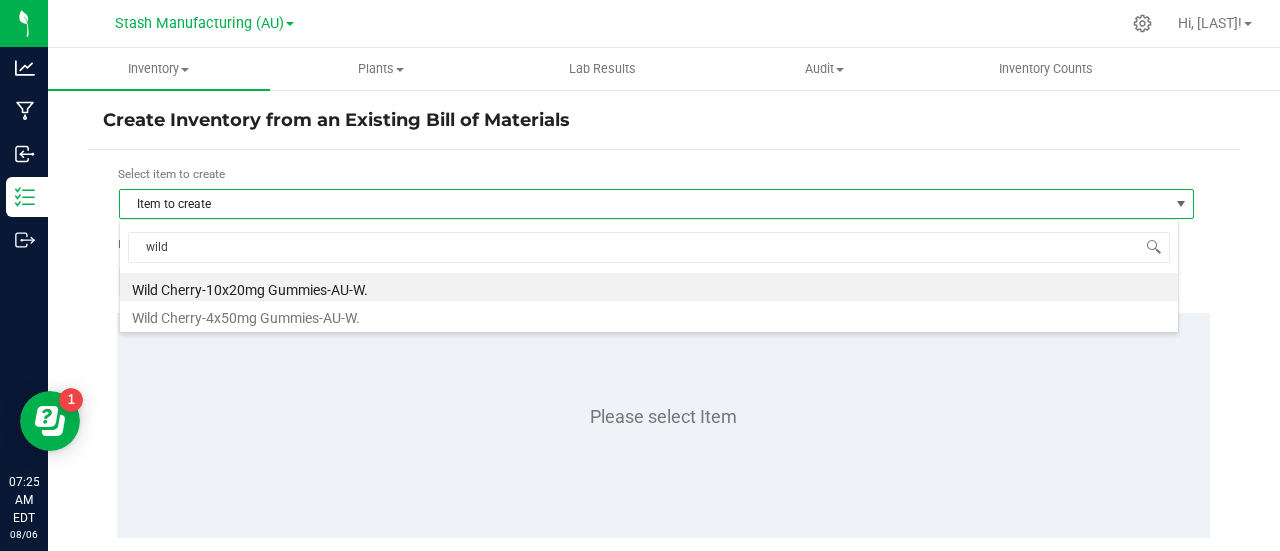 type on "wild c" 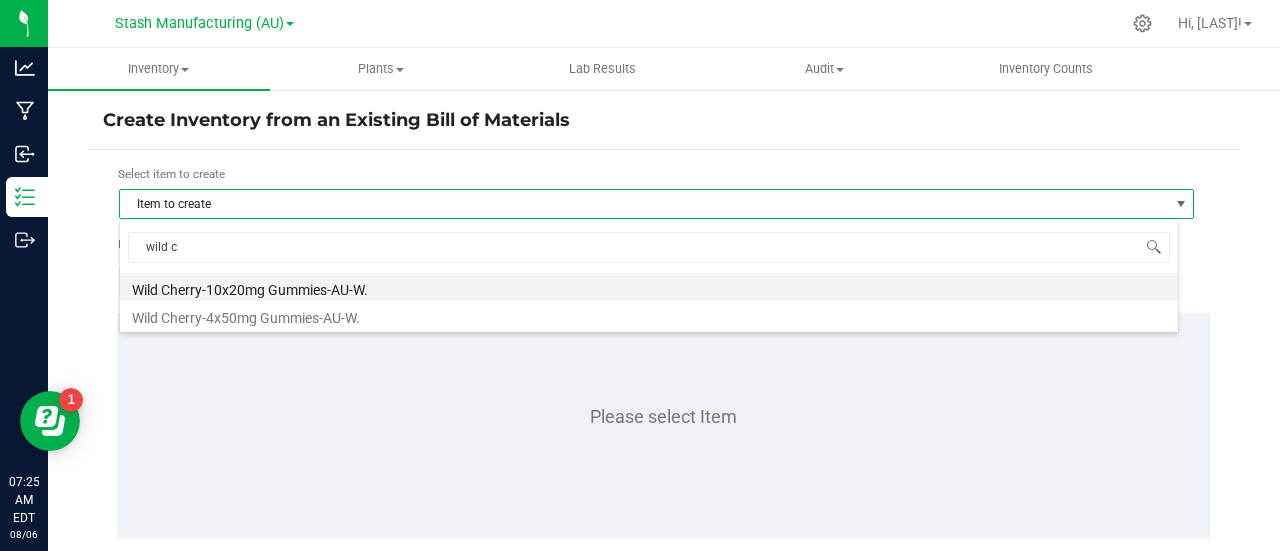click on "Wild Cherry-10x20mg Gummies-AU-W." at bounding box center [649, 287] 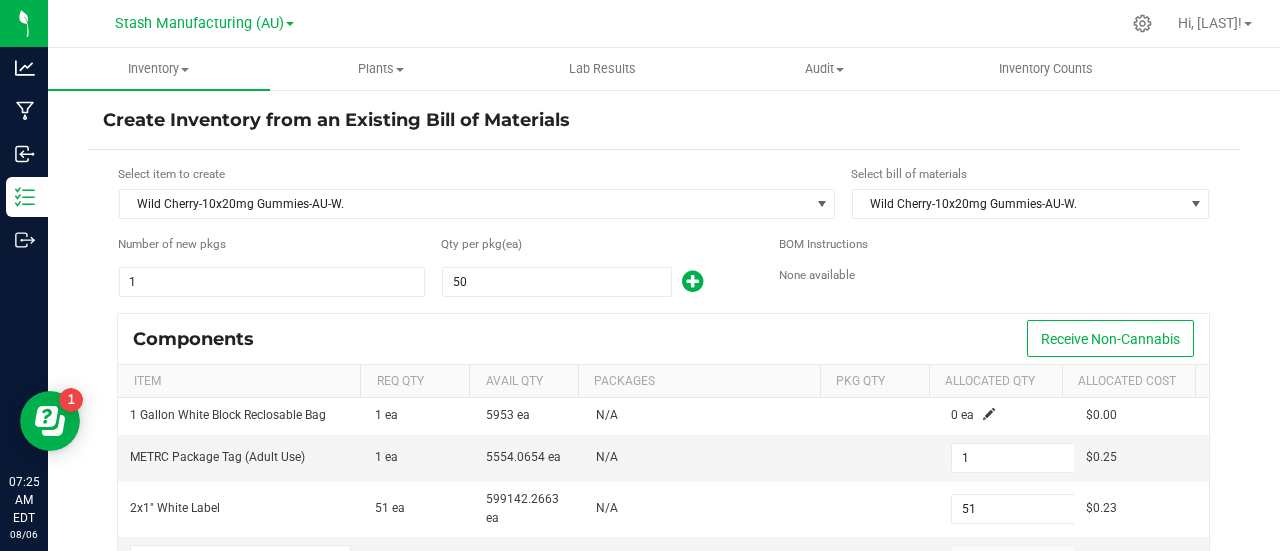 click on "1" at bounding box center (272, 282) 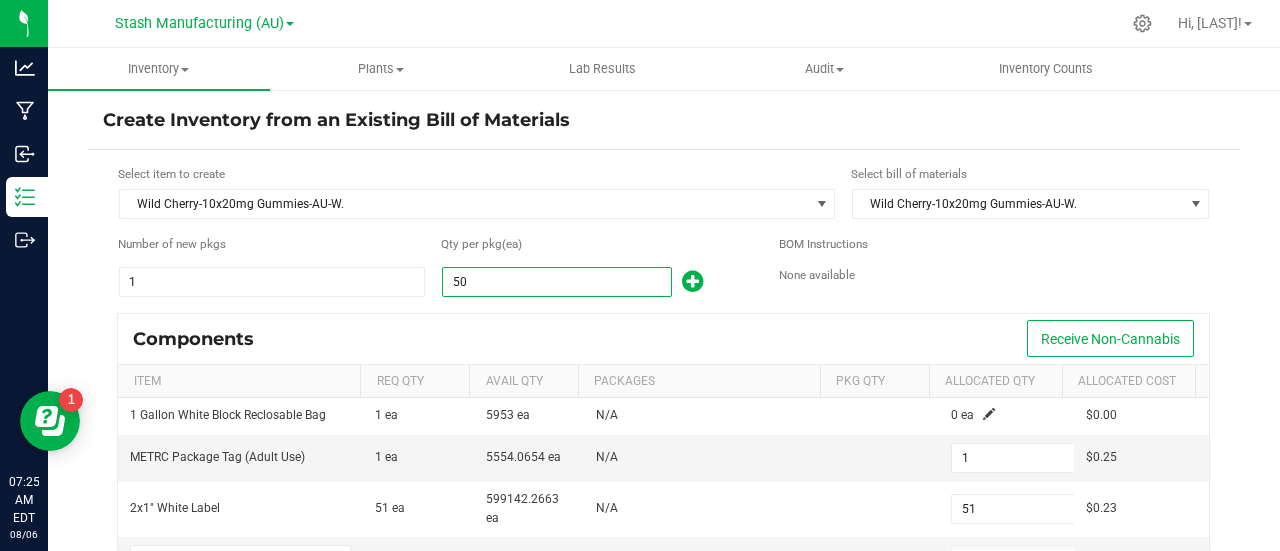 click on "50" at bounding box center (557, 282) 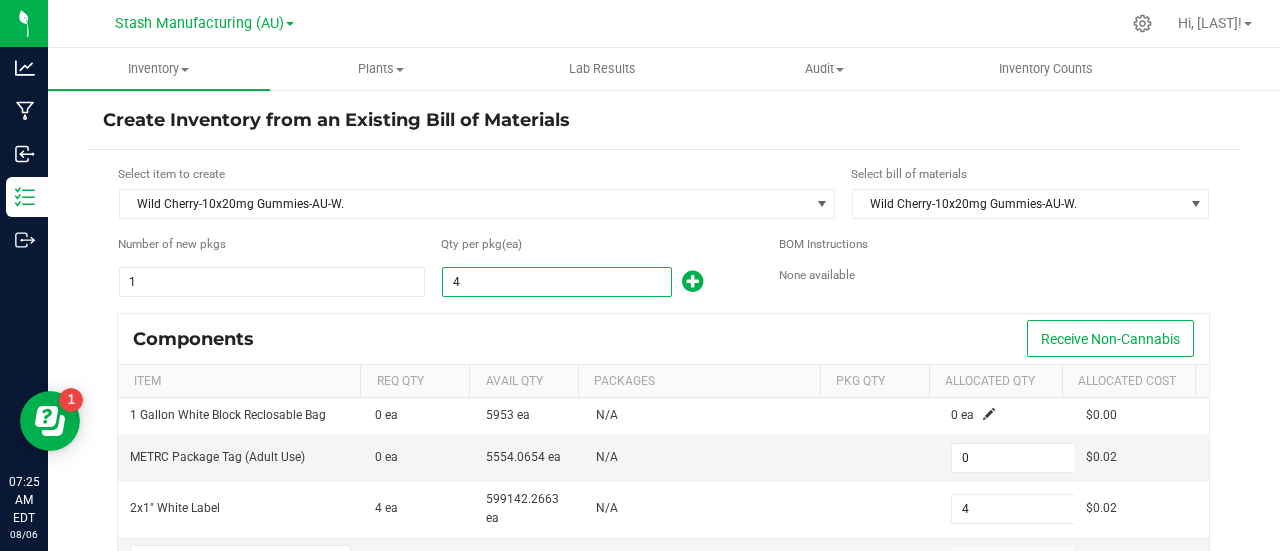 type on "48" 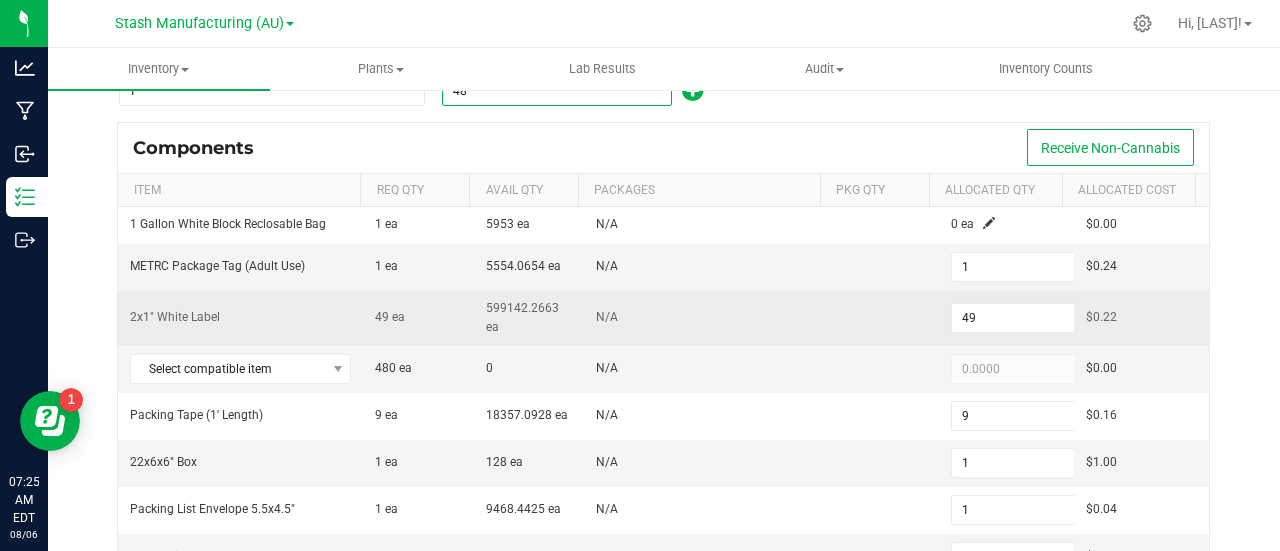 scroll, scrollTop: 192, scrollLeft: 0, axis: vertical 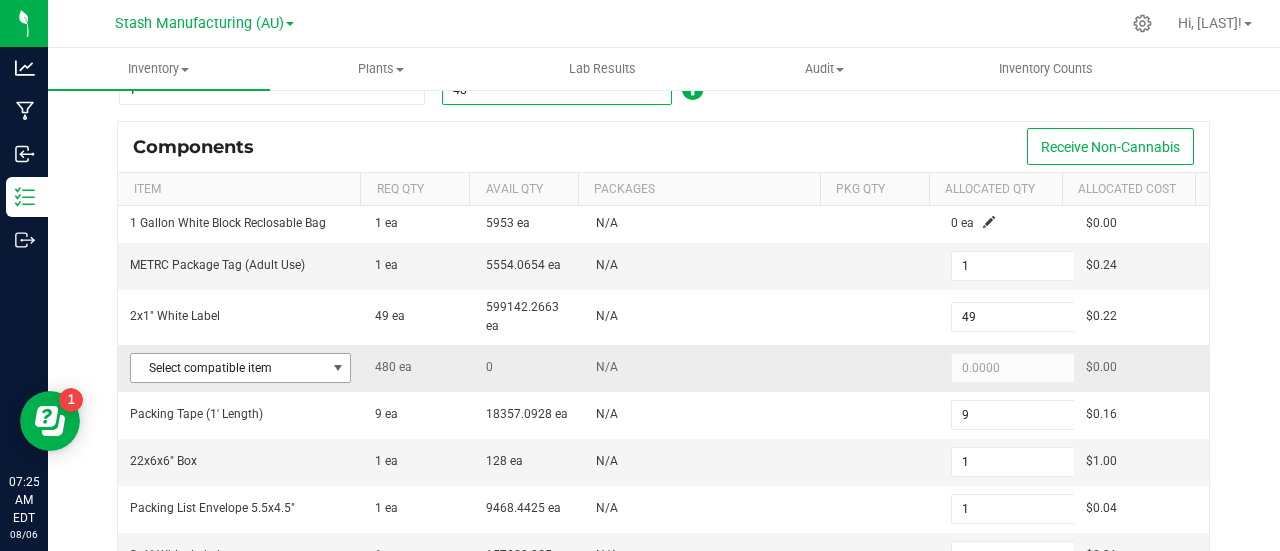 type on "48" 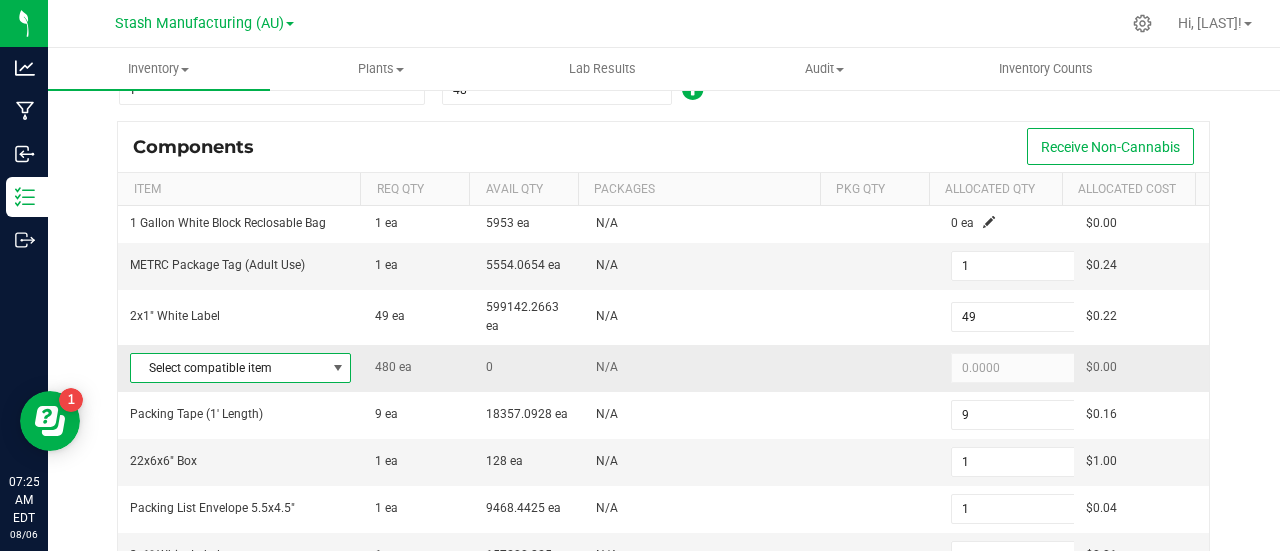 click at bounding box center (338, 368) 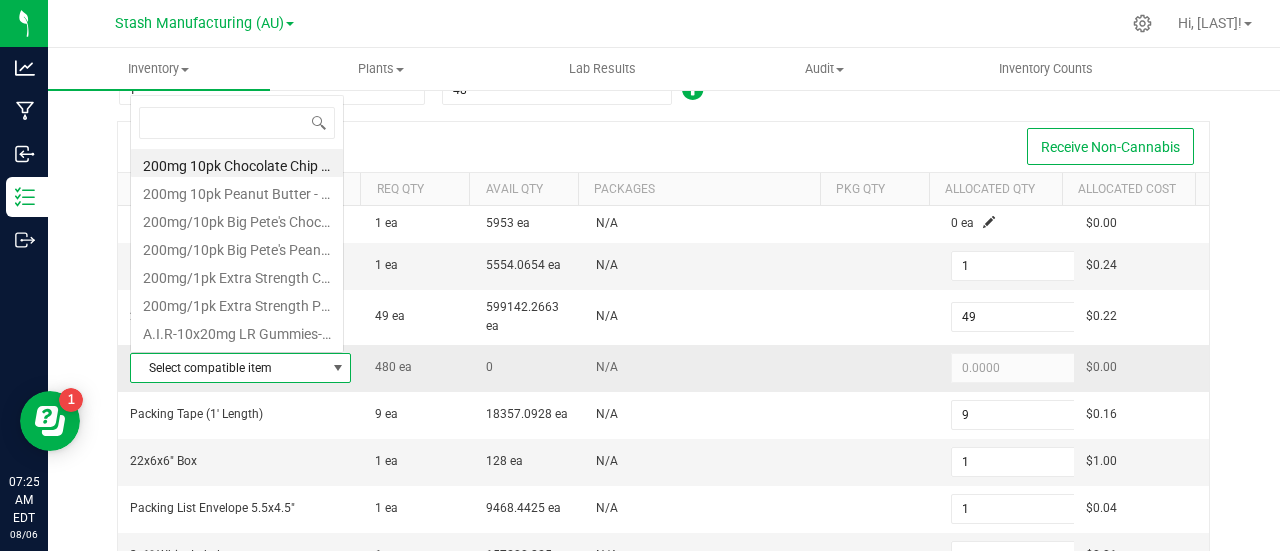scroll, scrollTop: 0, scrollLeft: 0, axis: both 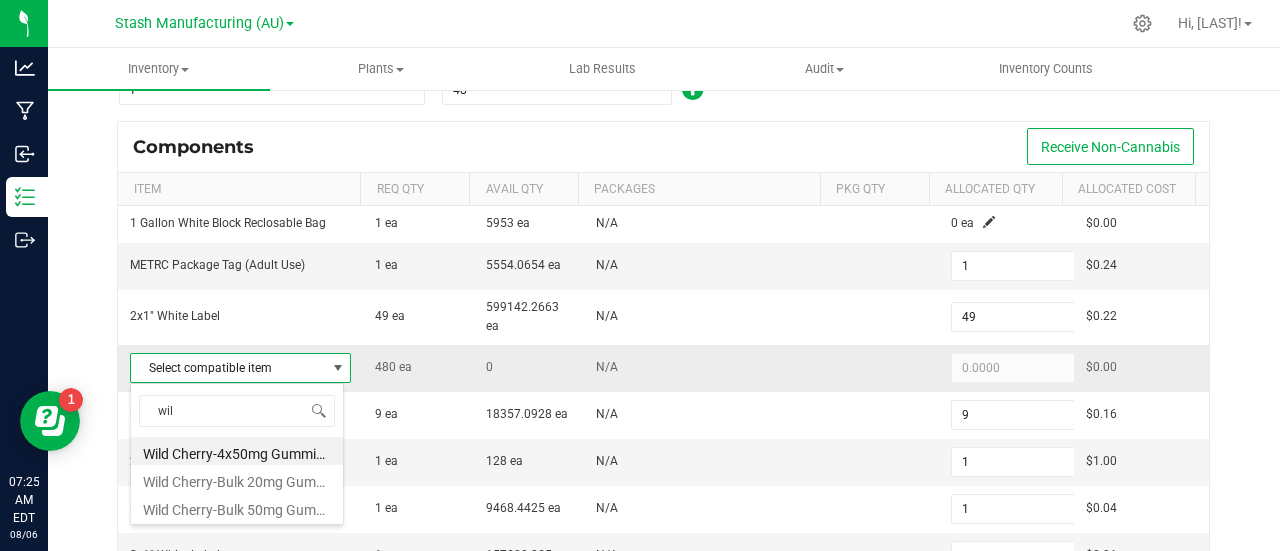 type on "wild" 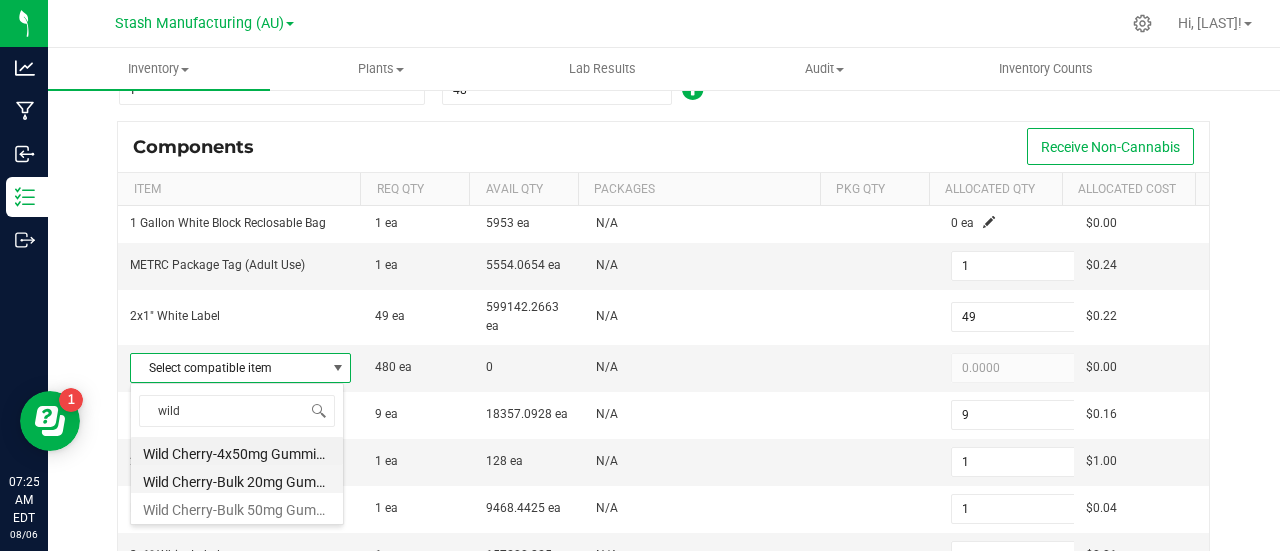 click on "Wild Cherry-Bulk 20mg Gummies-AU-W." at bounding box center (237, 479) 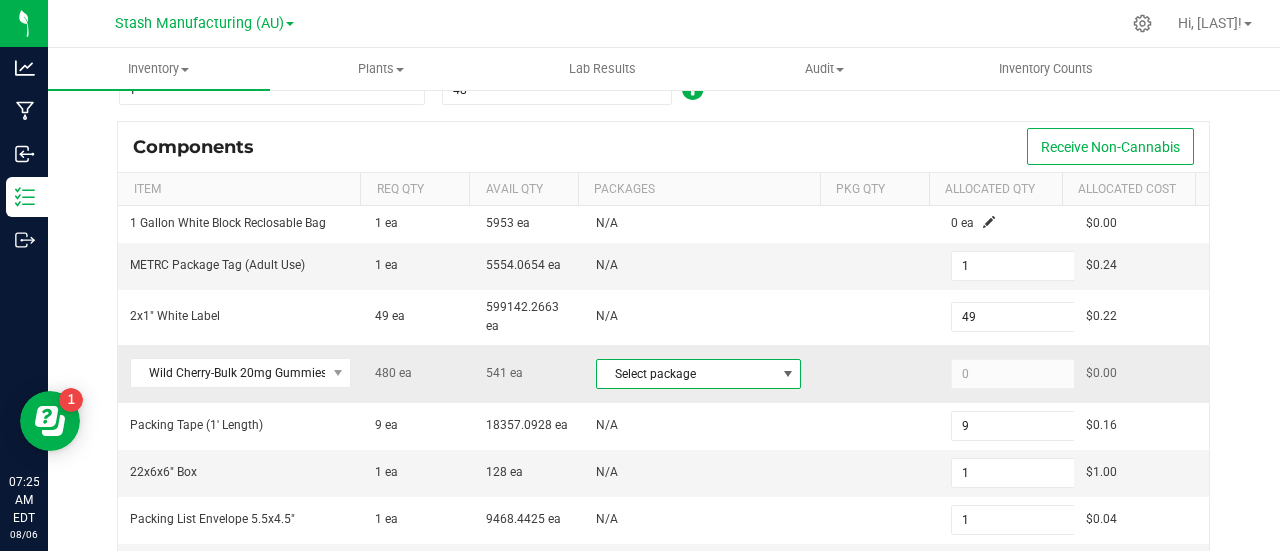 click at bounding box center [788, 374] 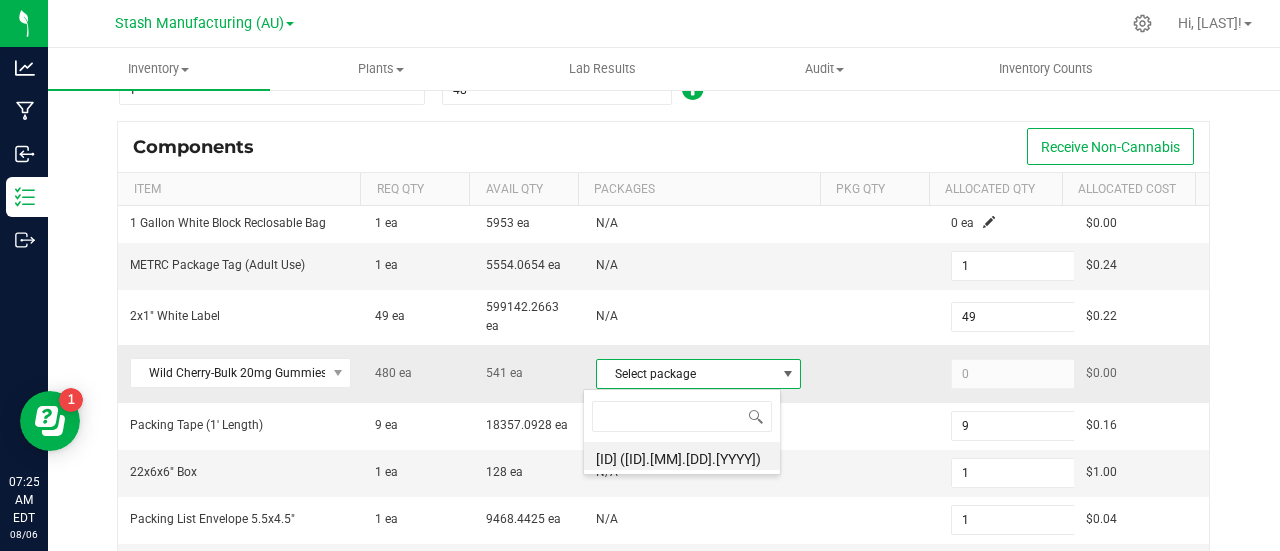 scroll, scrollTop: 99970, scrollLeft: 99802, axis: both 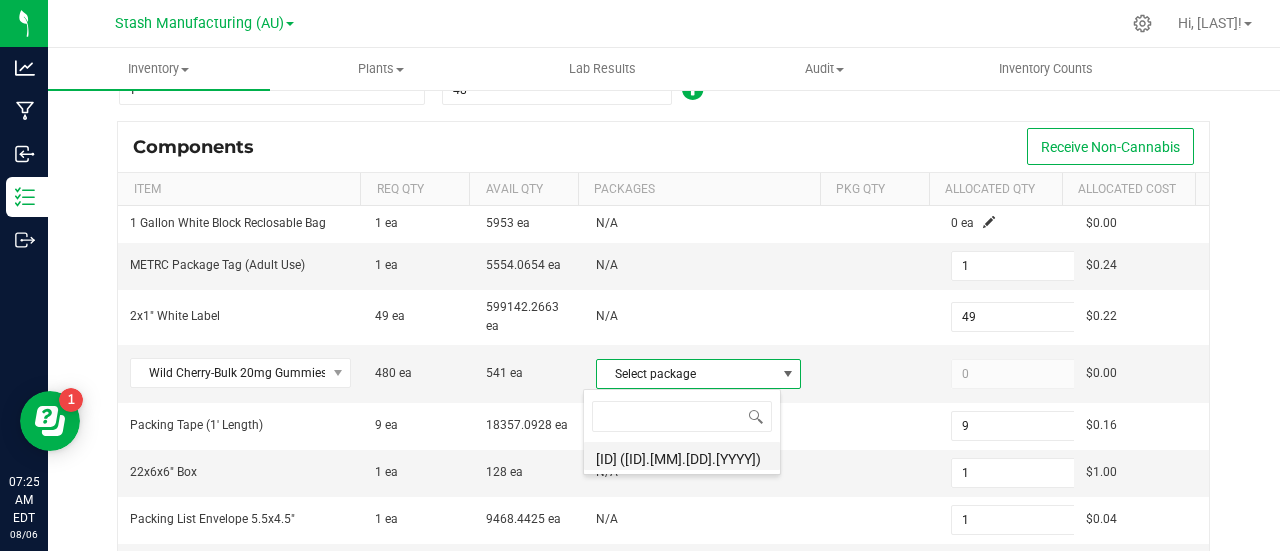 click on "[ID] ([ID].[MM].[DD].[YYYY])" at bounding box center [682, 456] 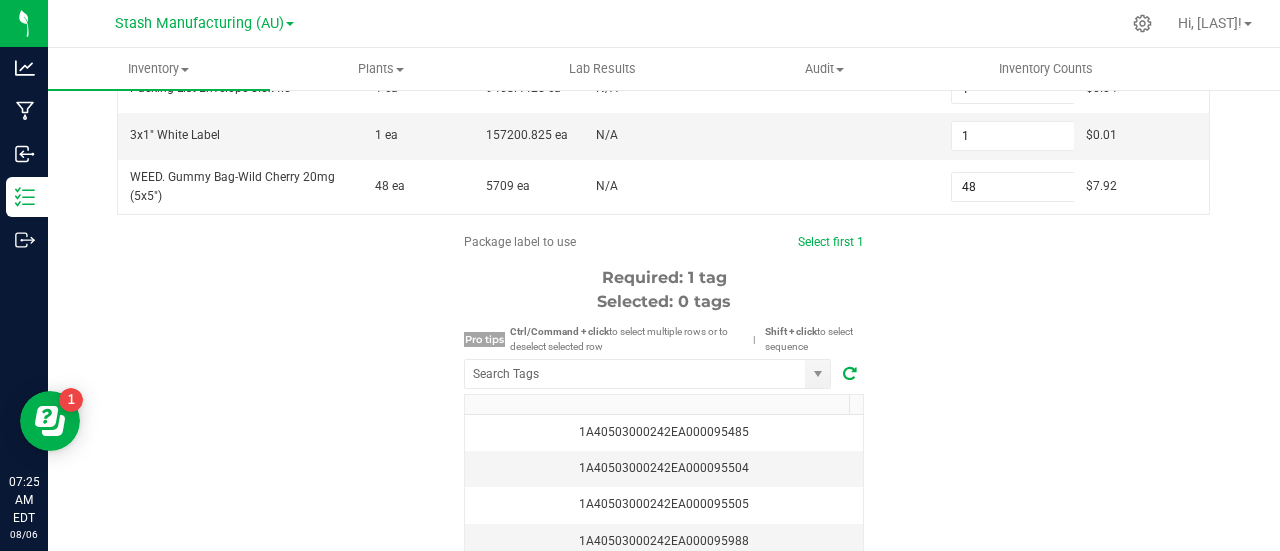 scroll, scrollTop: 627, scrollLeft: 0, axis: vertical 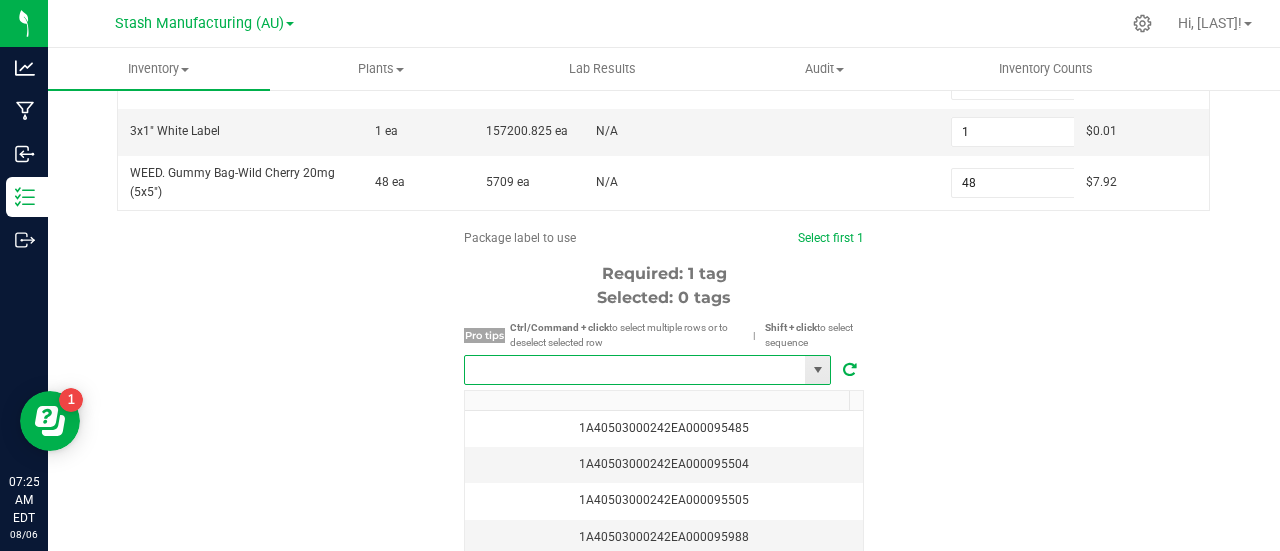 click at bounding box center (635, 370) 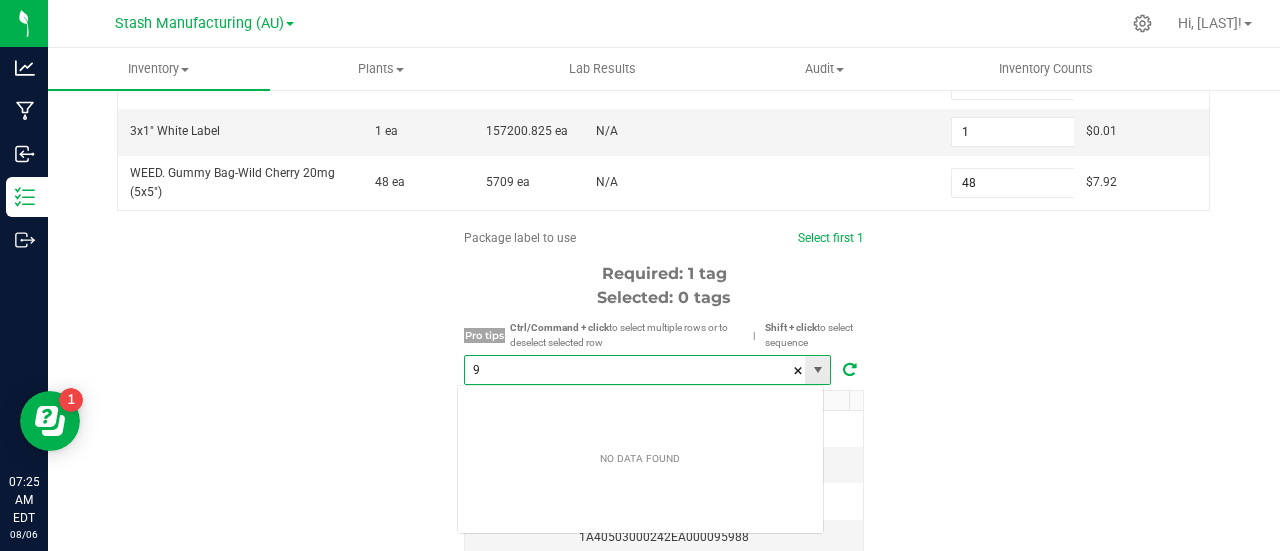 scroll, scrollTop: 99970, scrollLeft: 99633, axis: both 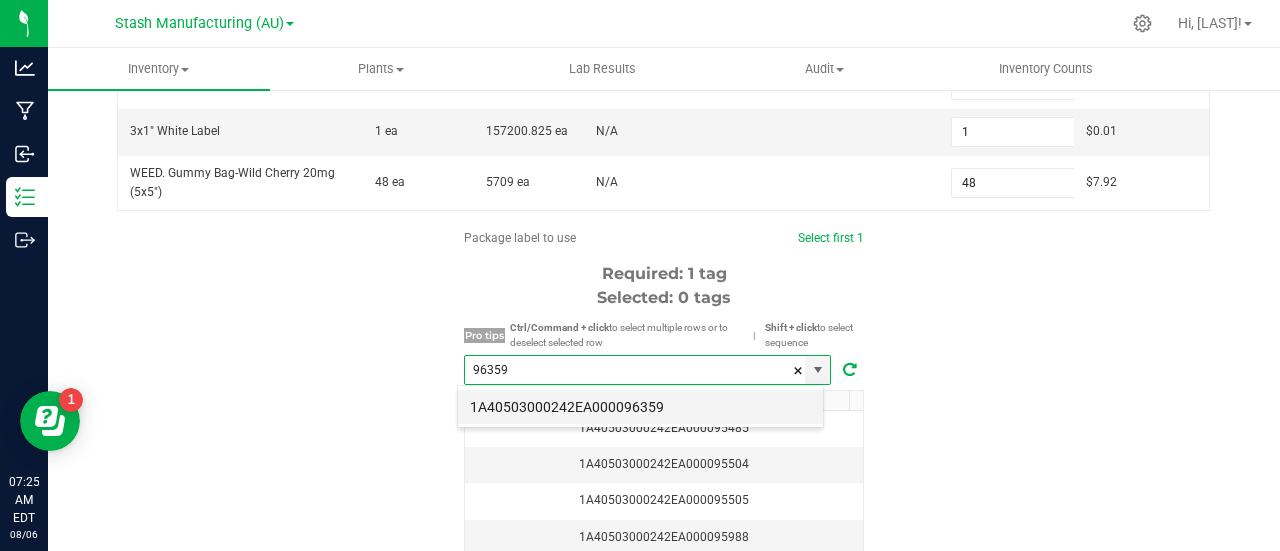 click on "1A40503000242EA000096359" at bounding box center [640, 407] 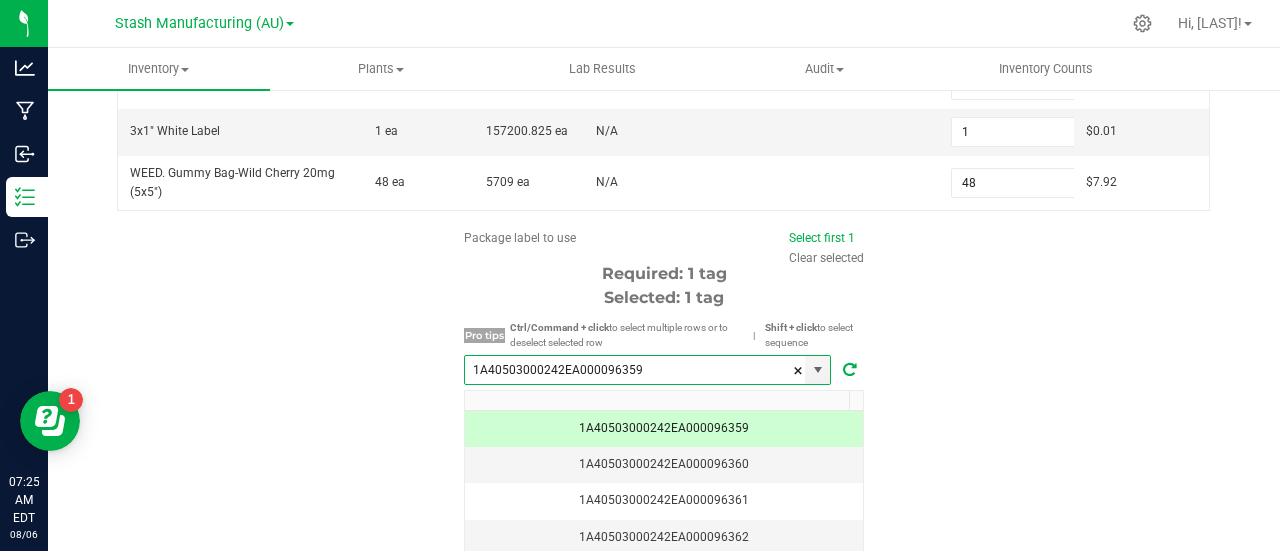 scroll, scrollTop: 768, scrollLeft: 0, axis: vertical 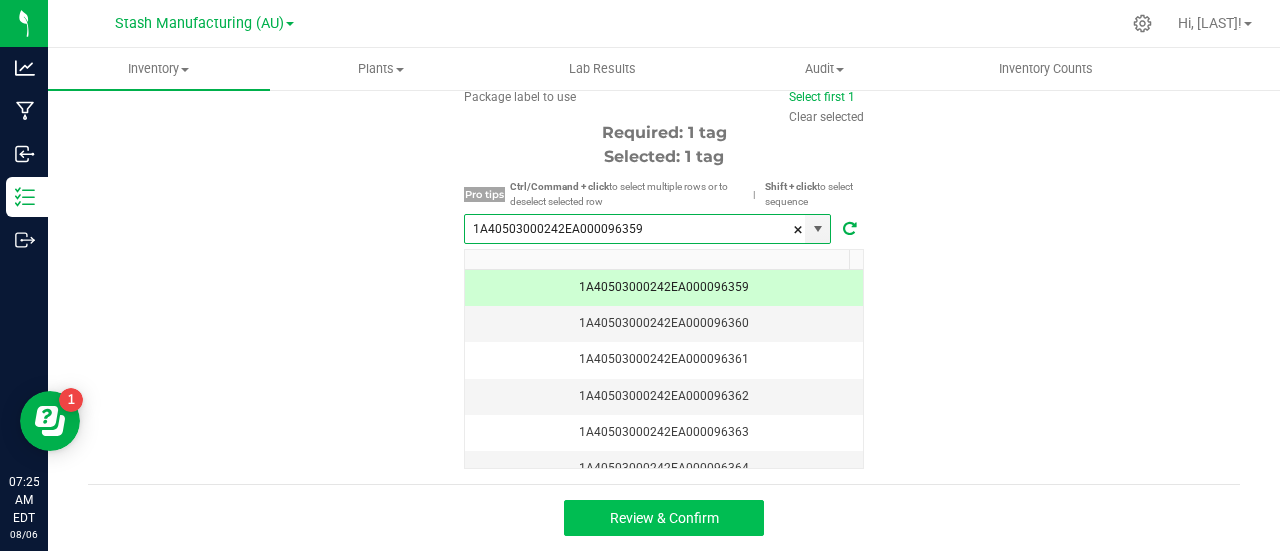 type on "1A40503000242EA000096359" 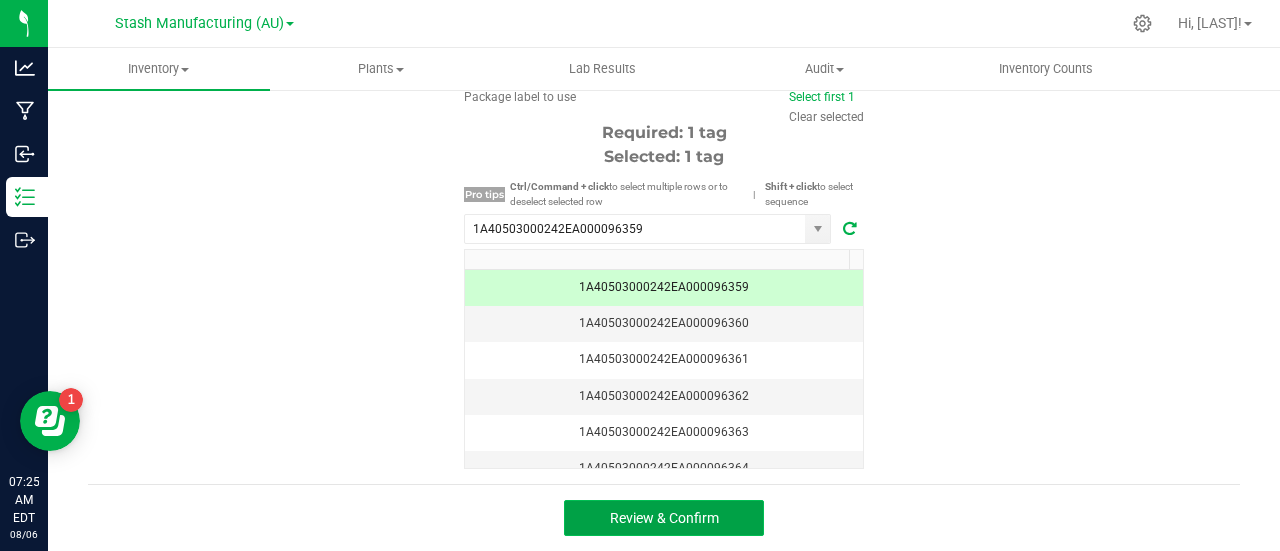 click on "Review & Confirm" at bounding box center [664, 518] 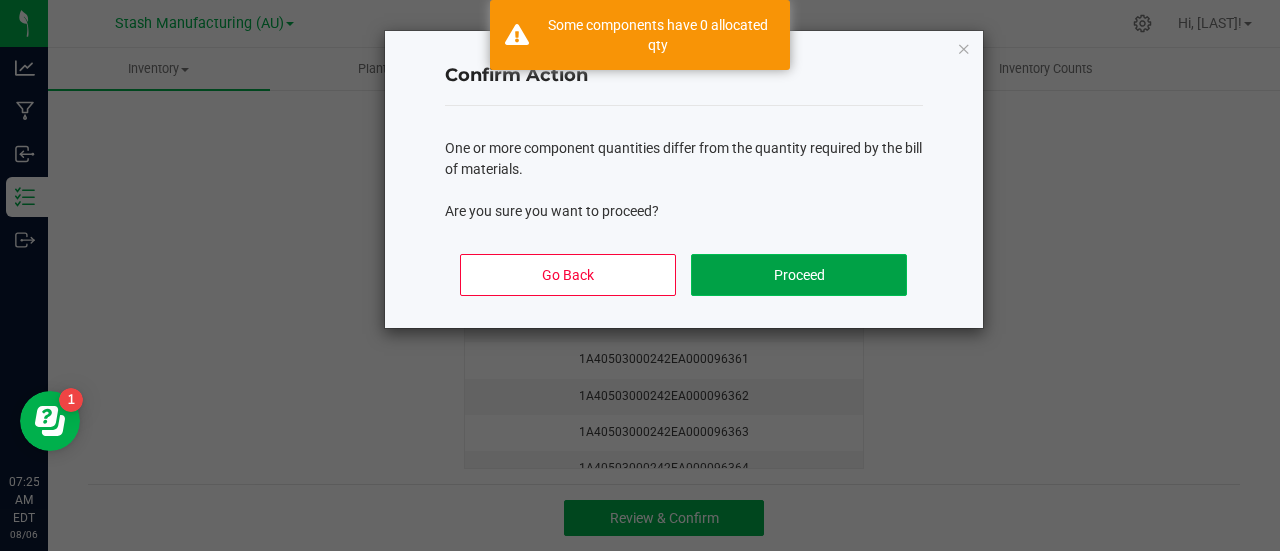 click on "Proceed" 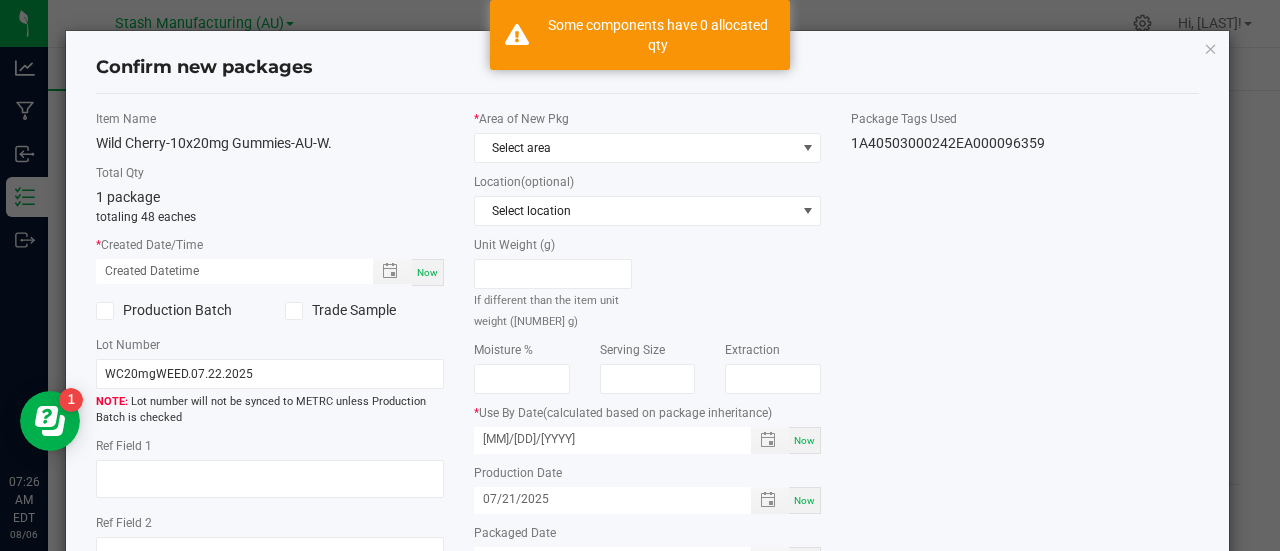 click on "Now" at bounding box center (427, 272) 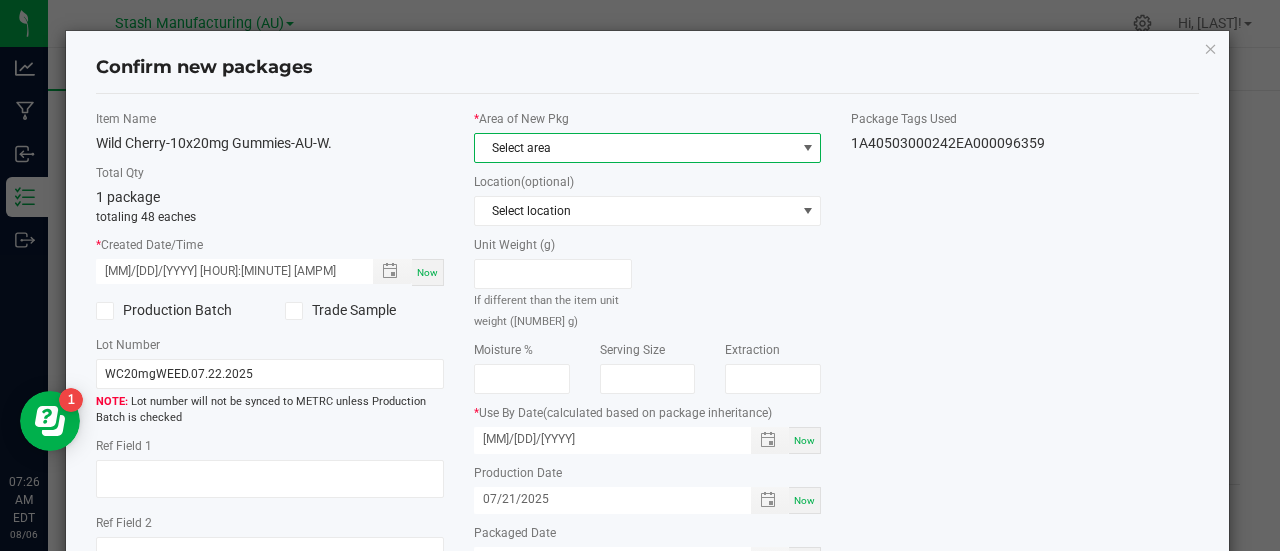 click at bounding box center [808, 148] 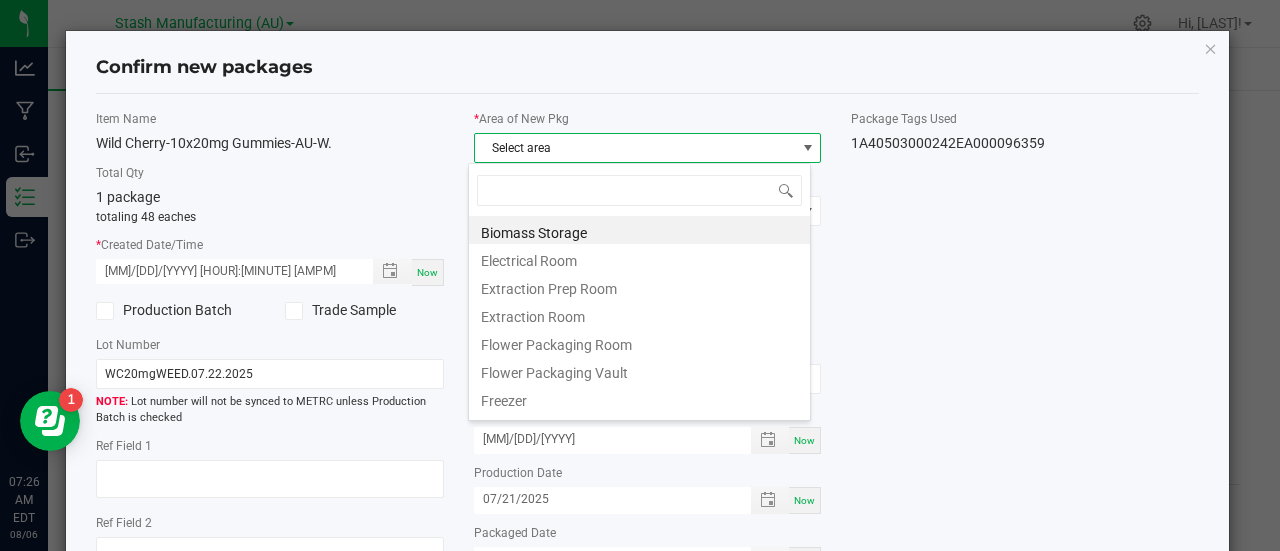 scroll, scrollTop: 99970, scrollLeft: 99657, axis: both 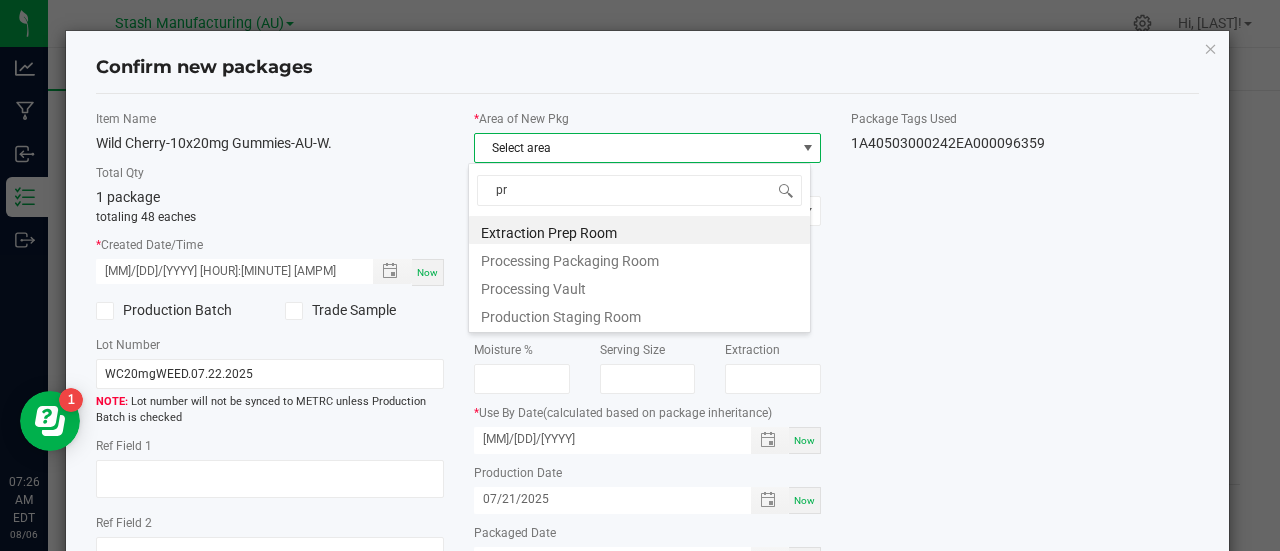 type on "pro" 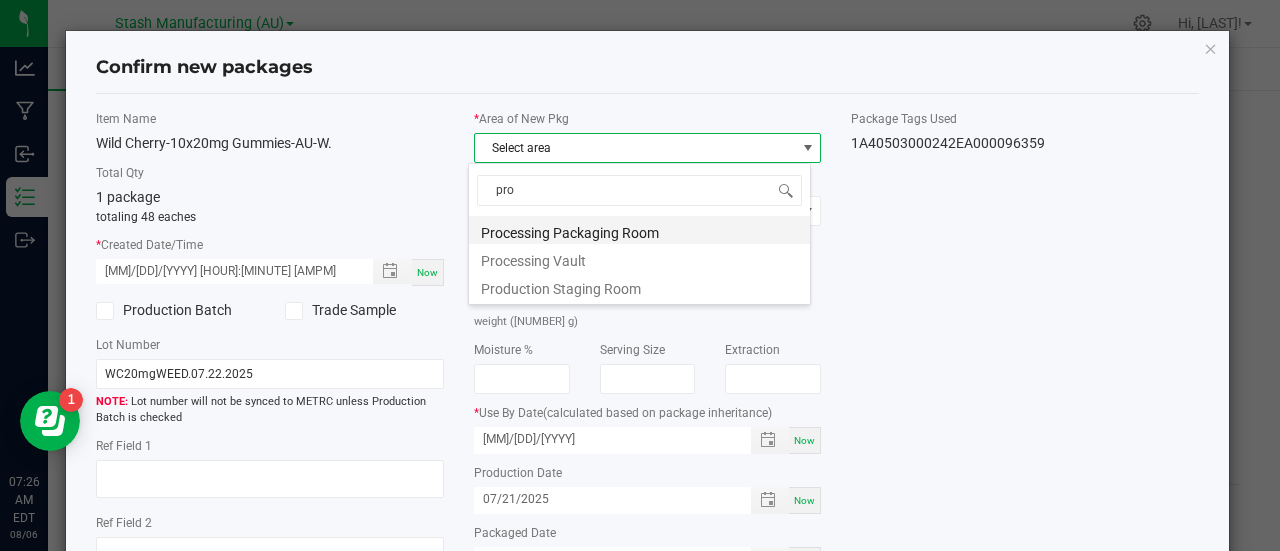 click on "Processing Packaging Room" at bounding box center (639, 230) 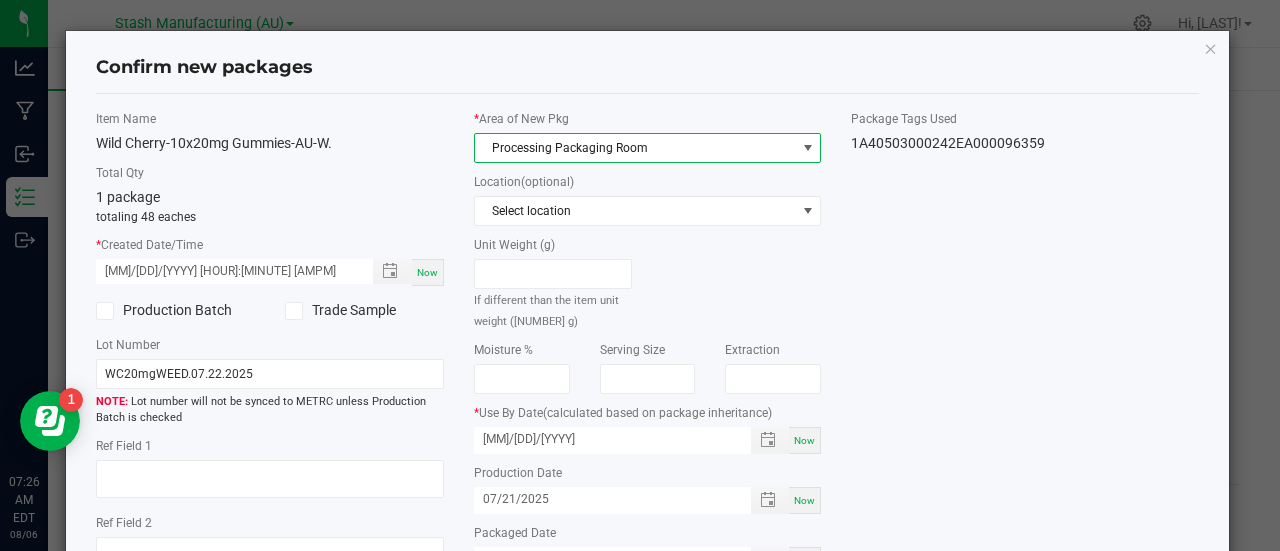 scroll, scrollTop: 233, scrollLeft: 0, axis: vertical 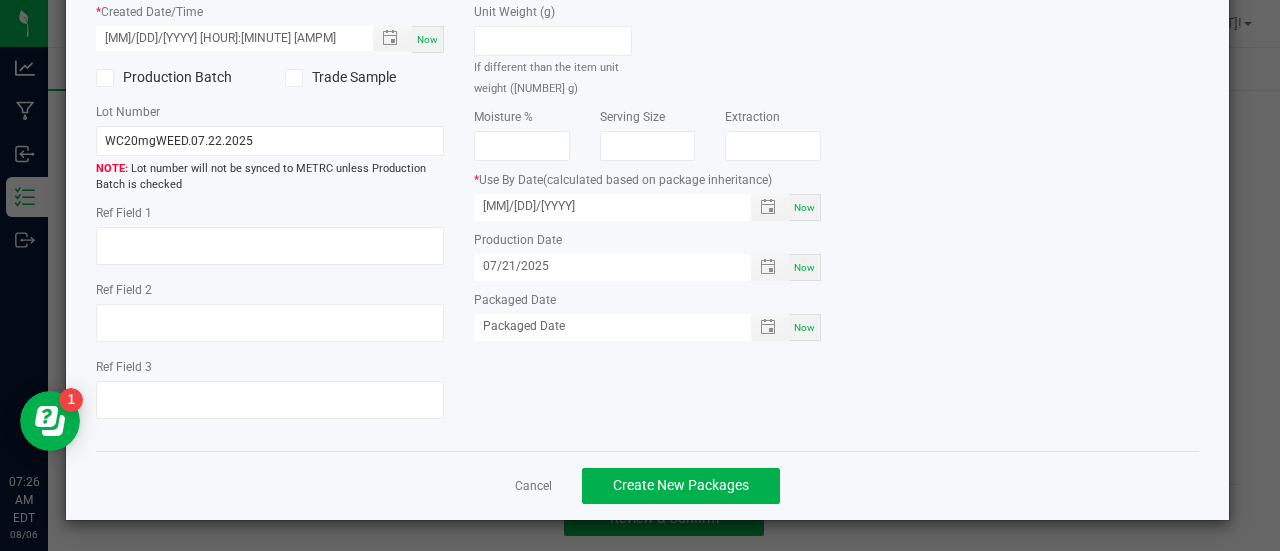 click on "Now" at bounding box center [804, 327] 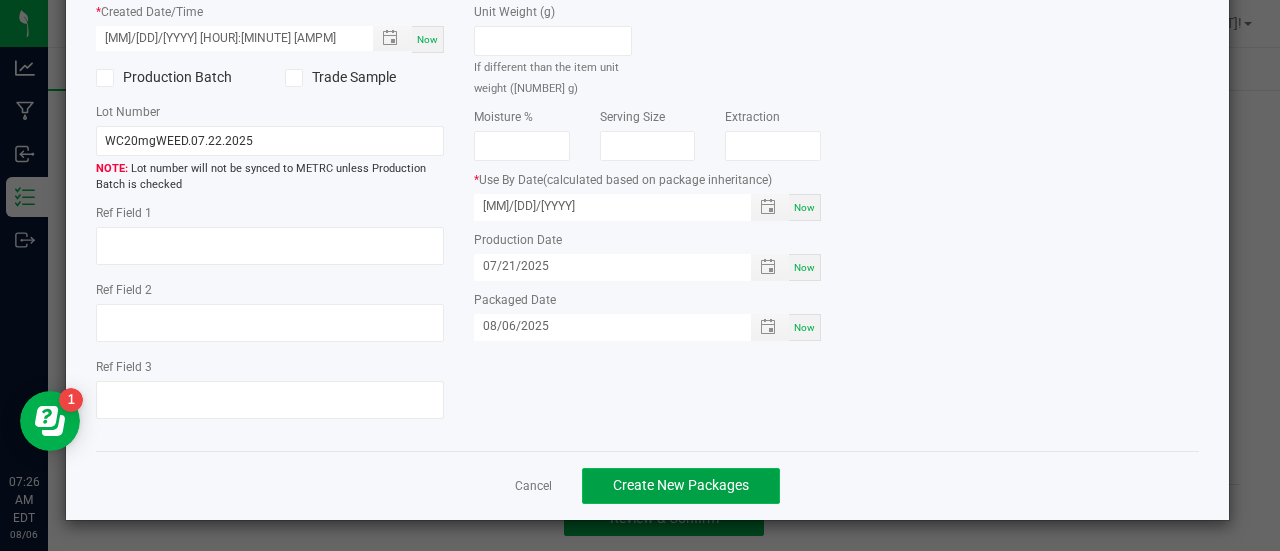 click on "Create New Packages" 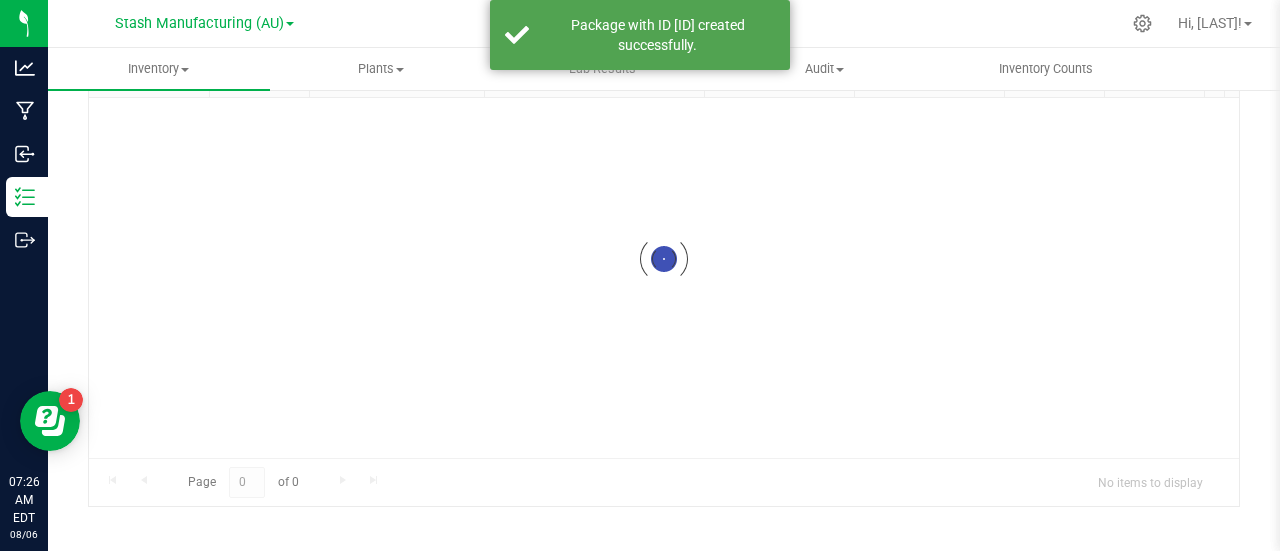 scroll, scrollTop: 147, scrollLeft: 0, axis: vertical 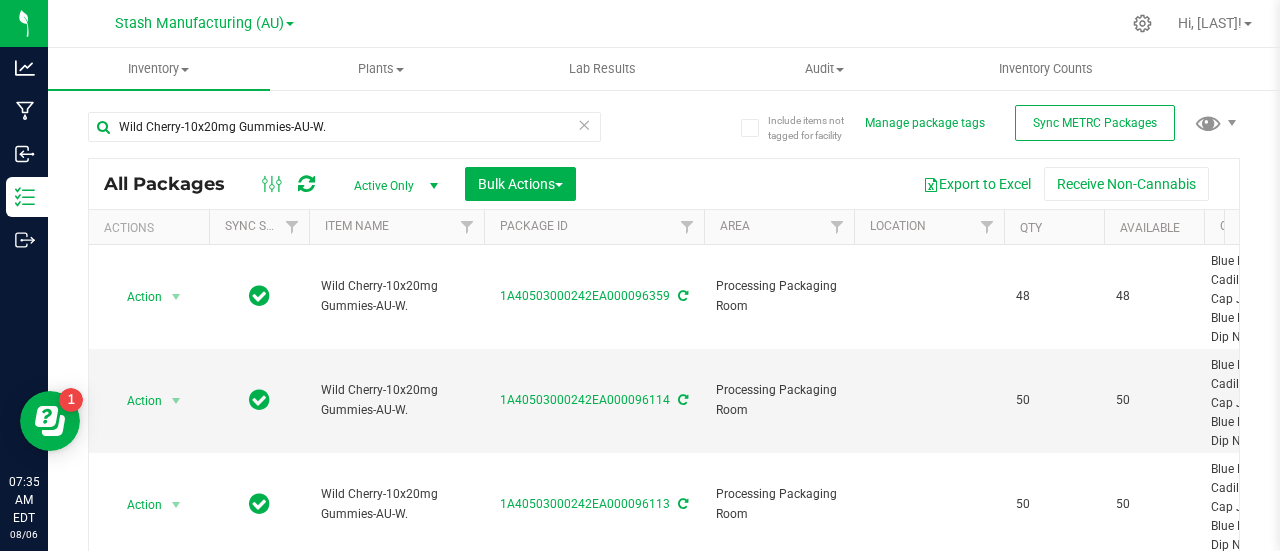 click at bounding box center (584, 124) 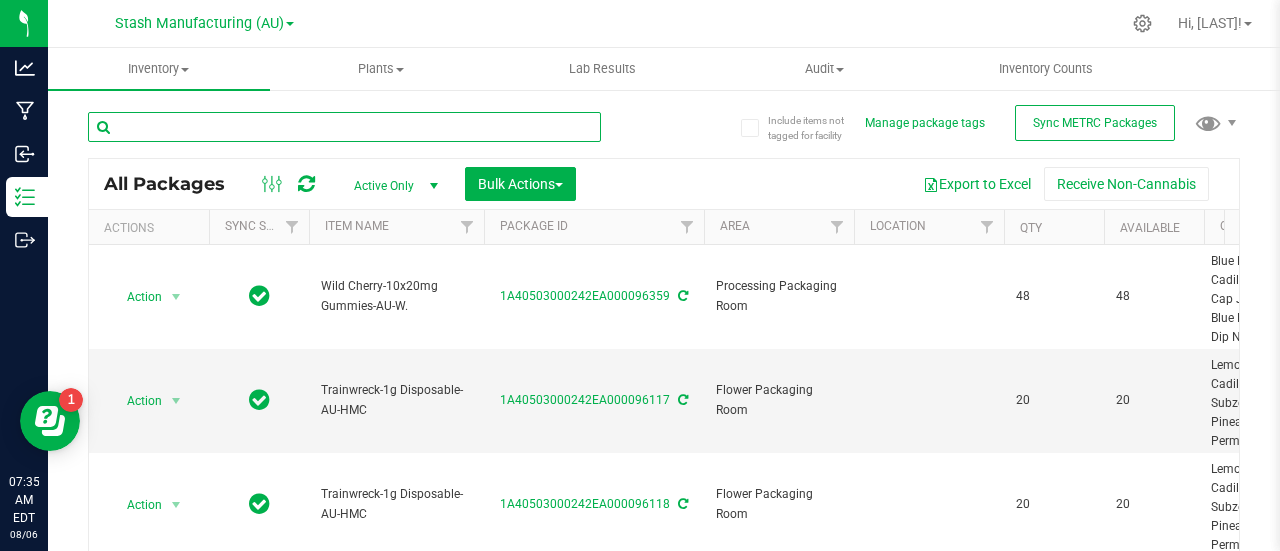 click at bounding box center (344, 127) 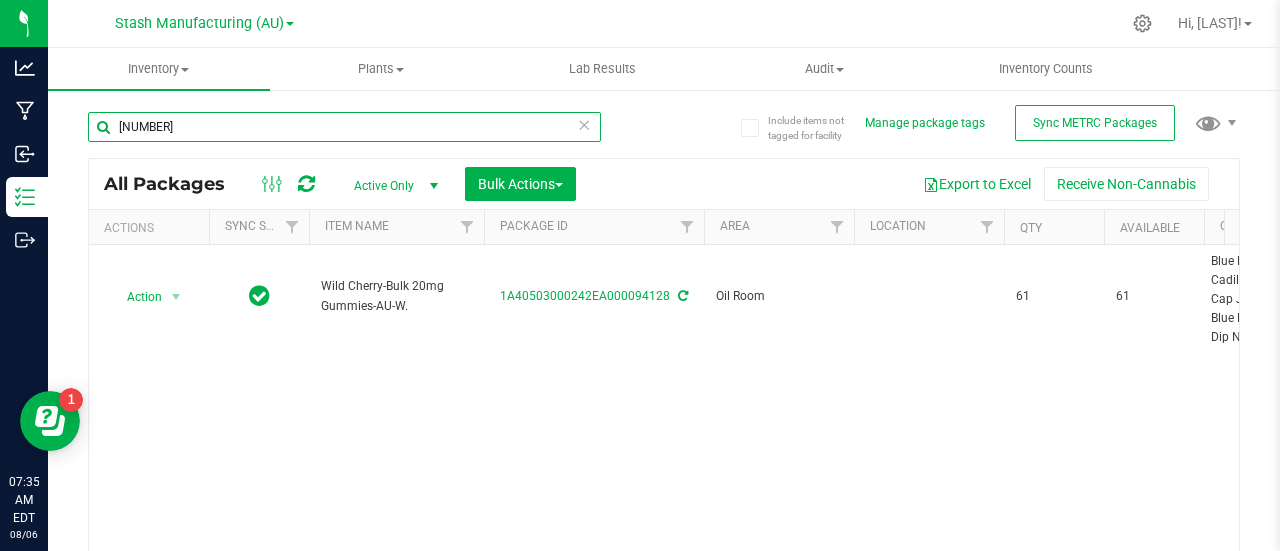 type on "[NUMBER]" 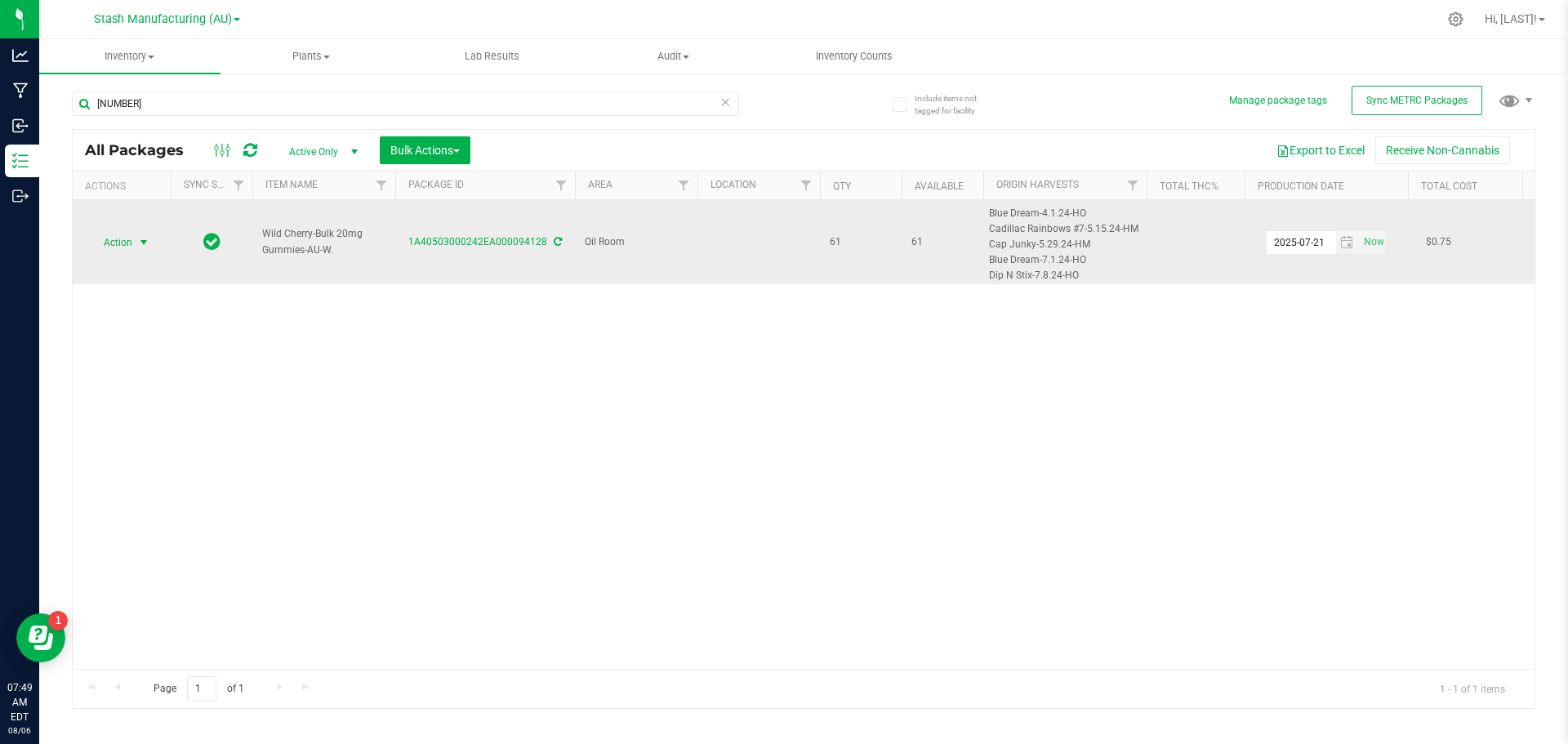click at bounding box center (144, 243) 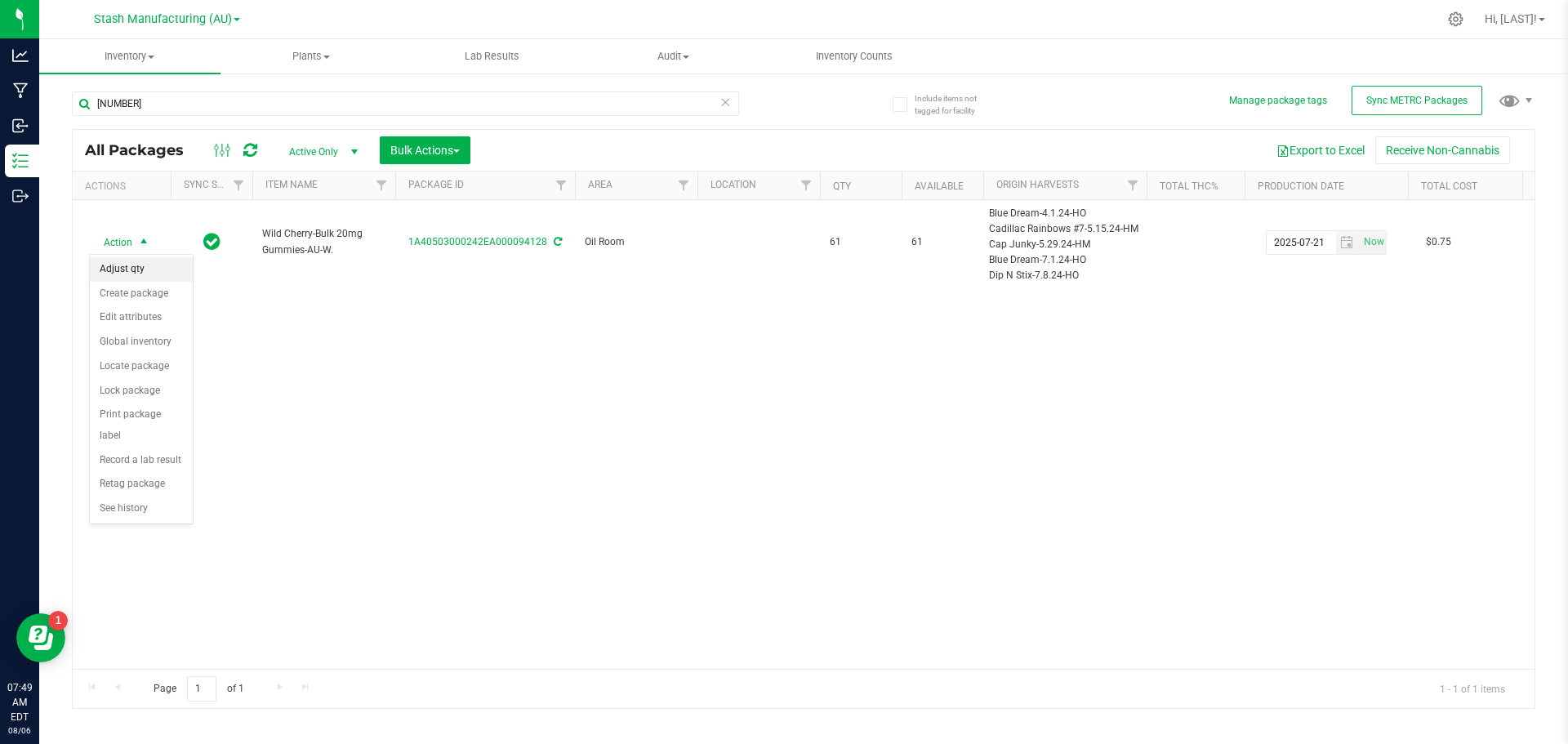 click on "Adjust qty" at bounding box center (141, 270) 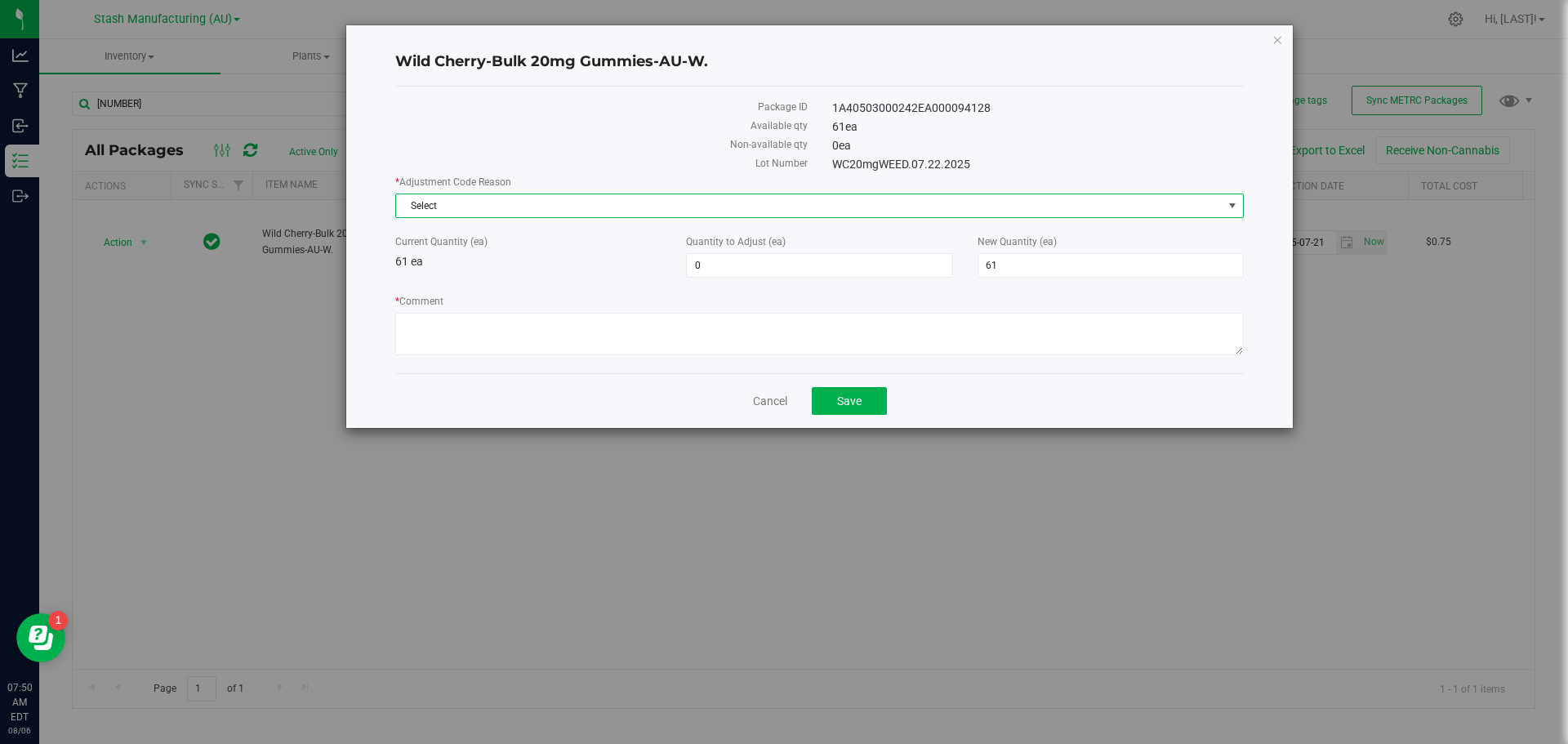 click on "Select" at bounding box center (809, 206) 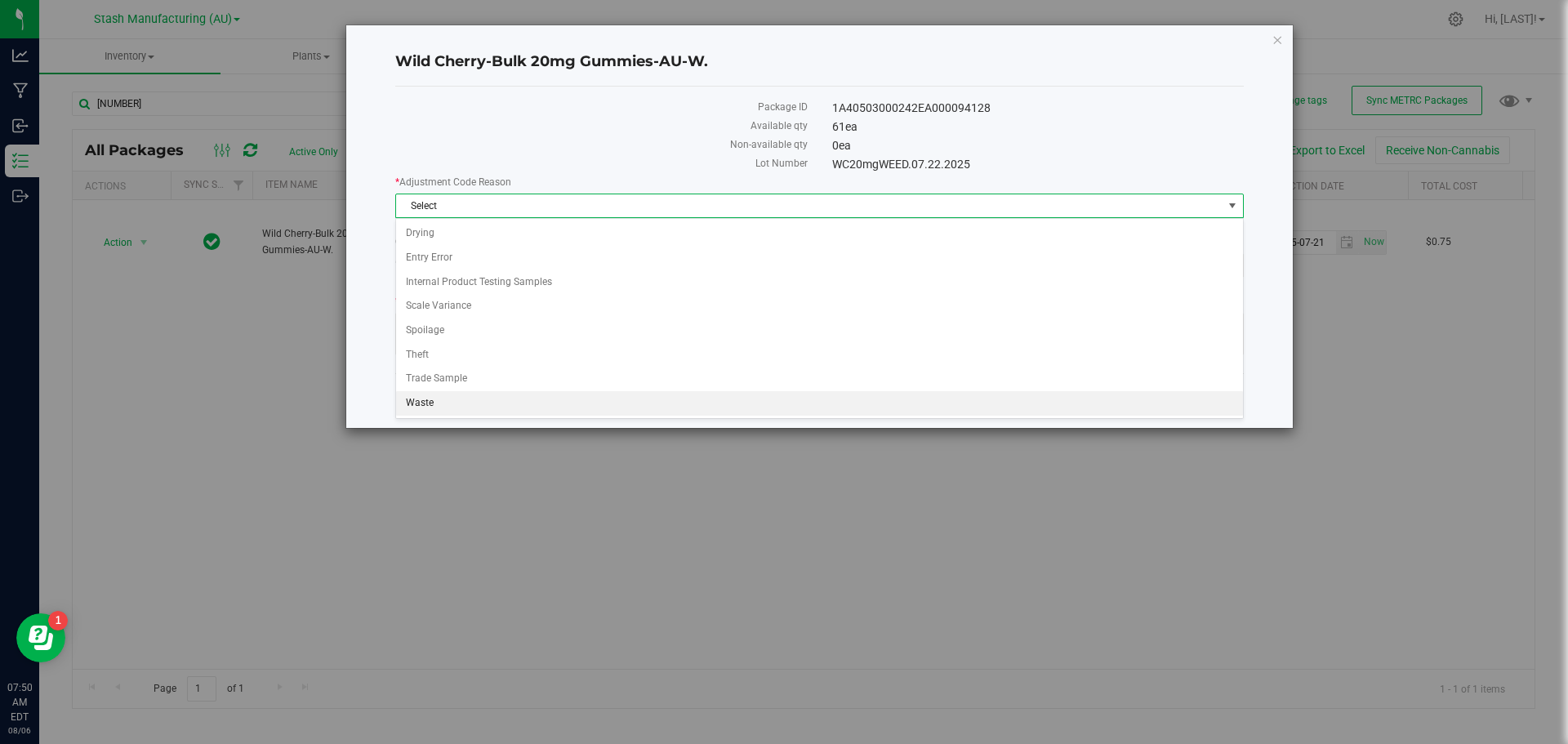 click on "Waste" at bounding box center [819, 403] 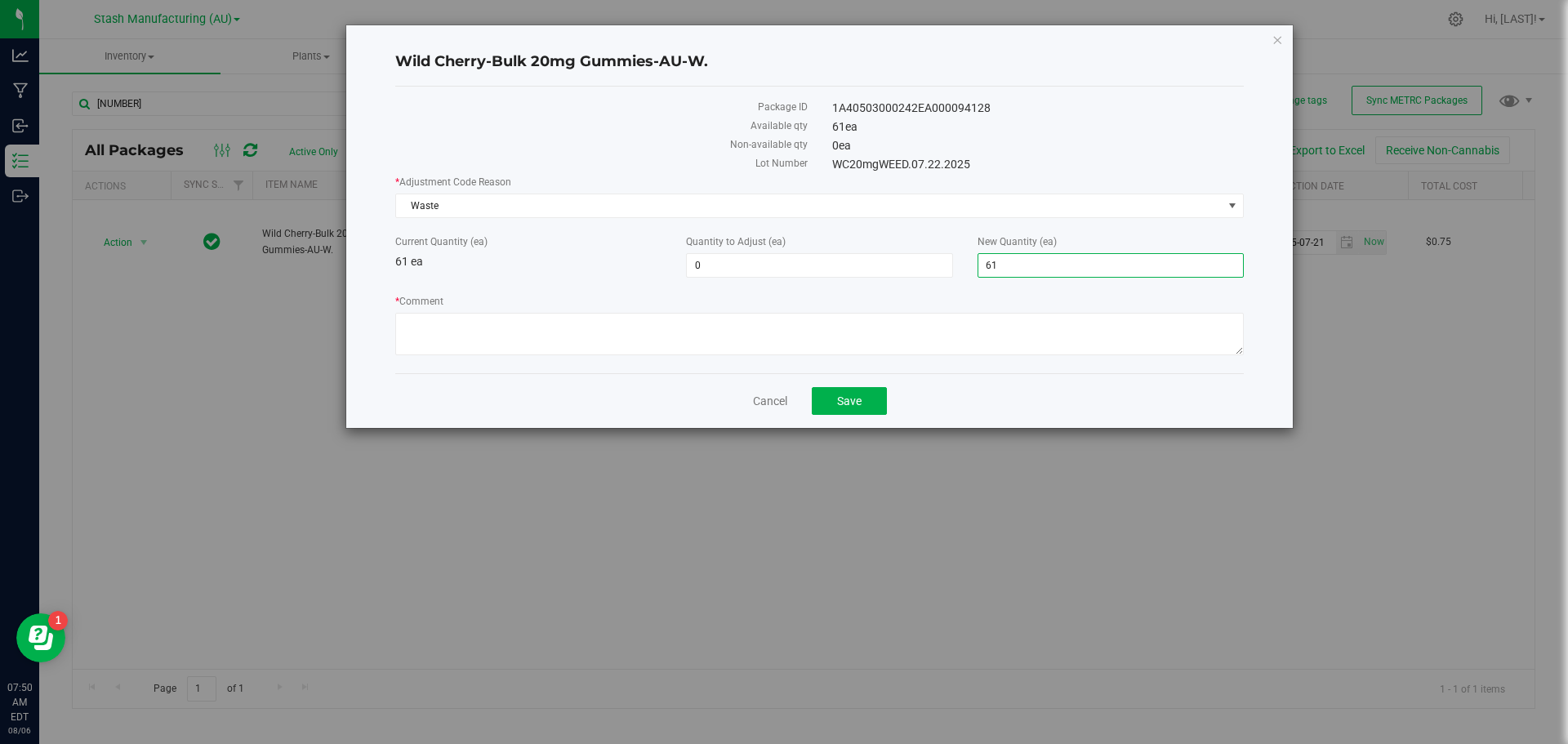 click on "61 61" at bounding box center (1111, 265) 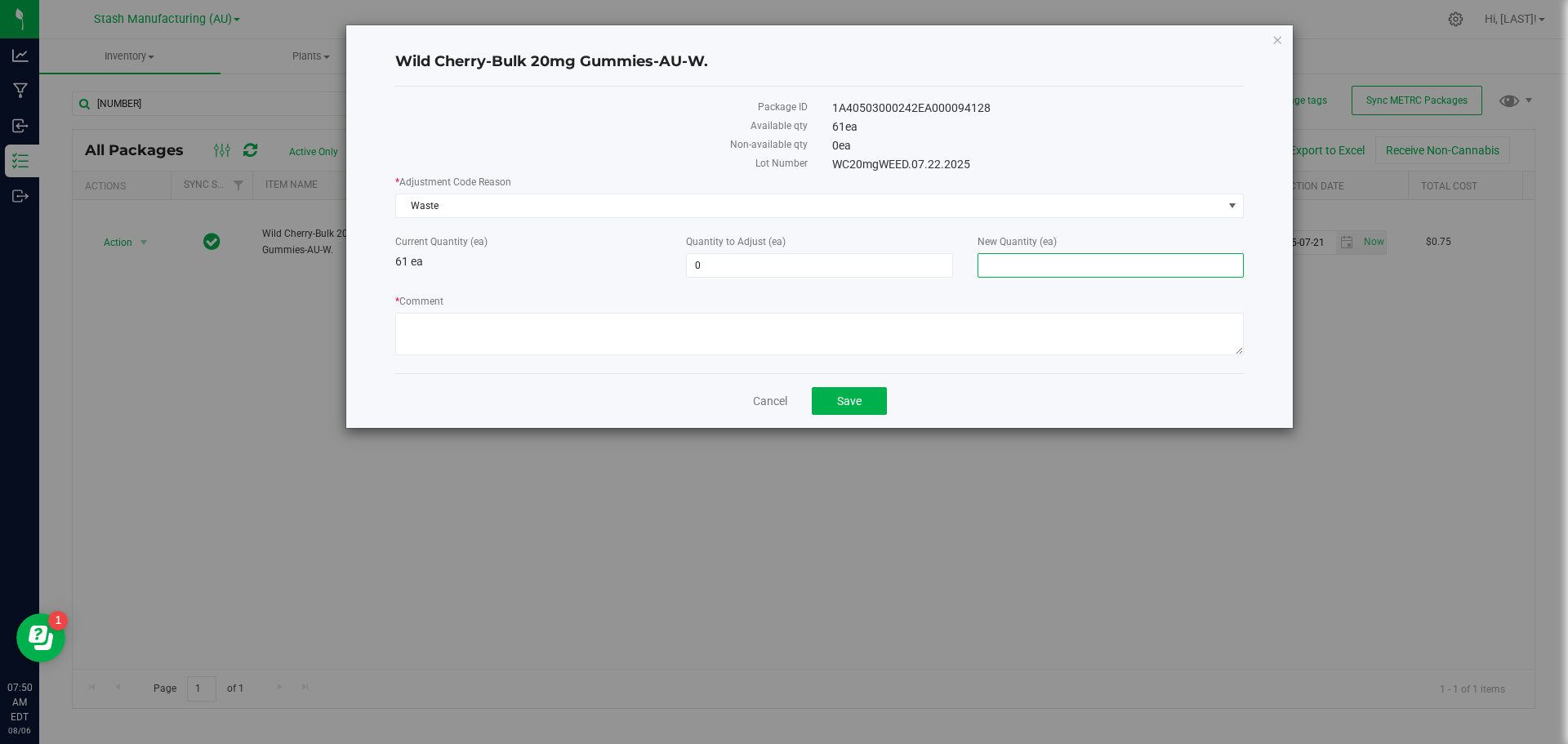 type on "0" 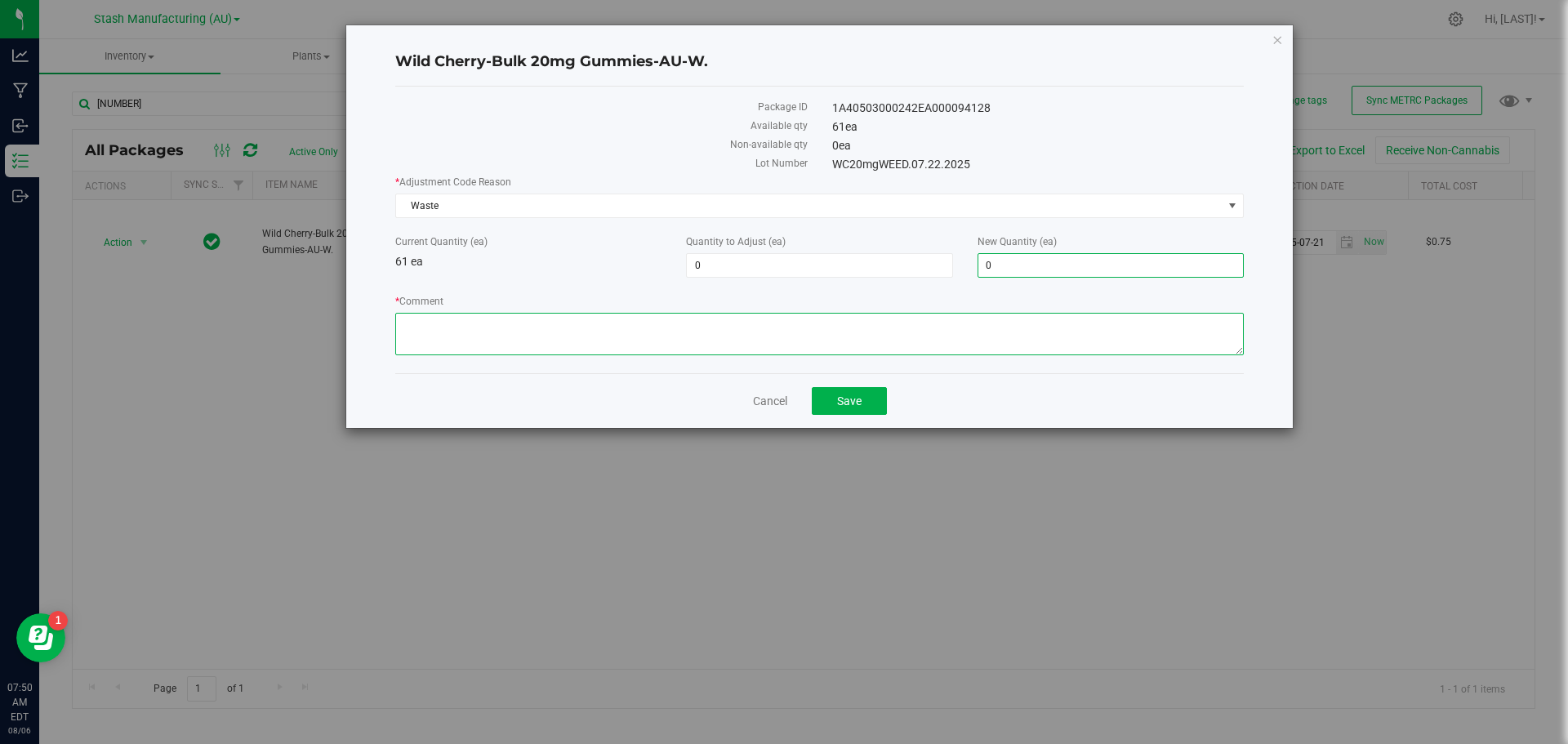 type on "-61" 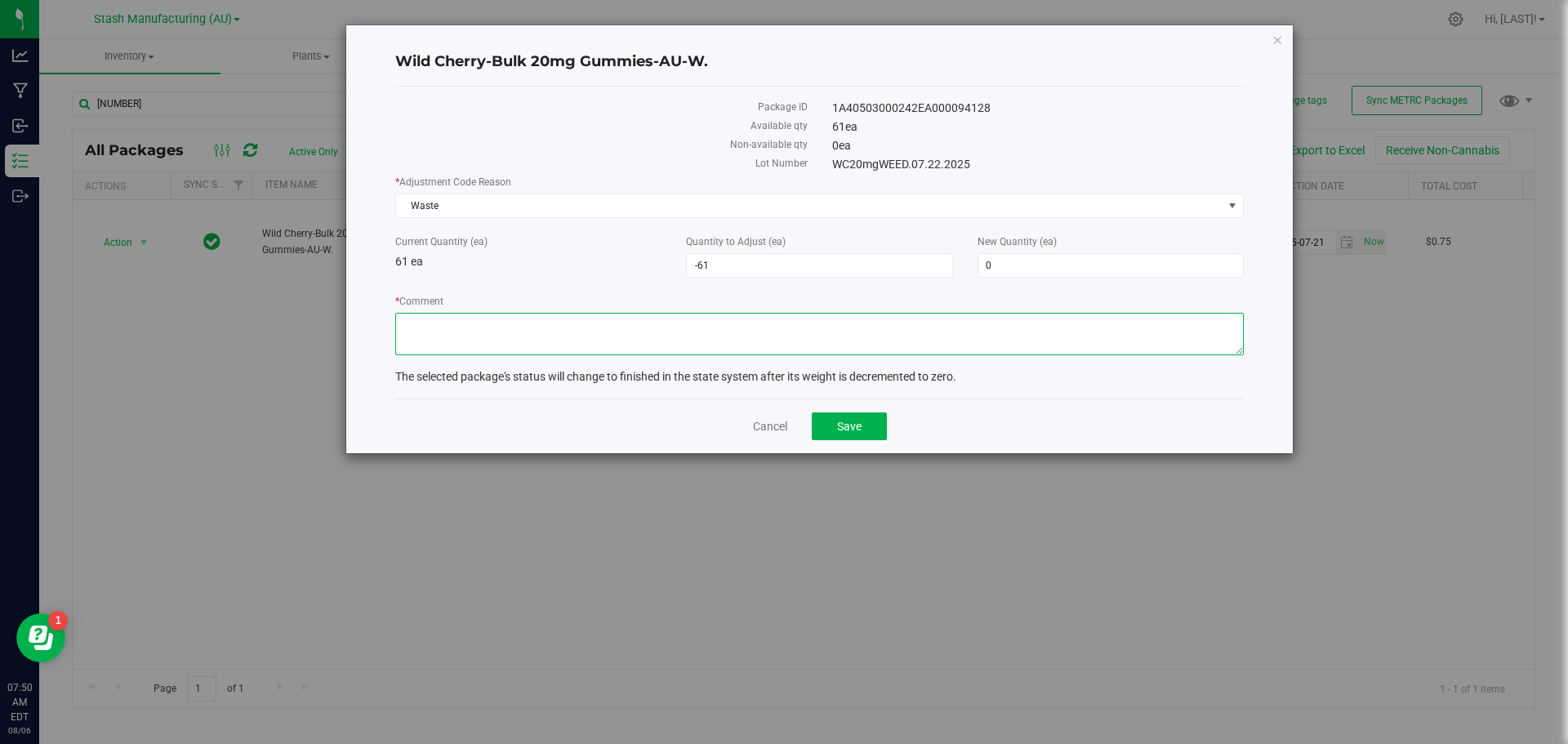 click on "*
Comment" at bounding box center [819, 334] 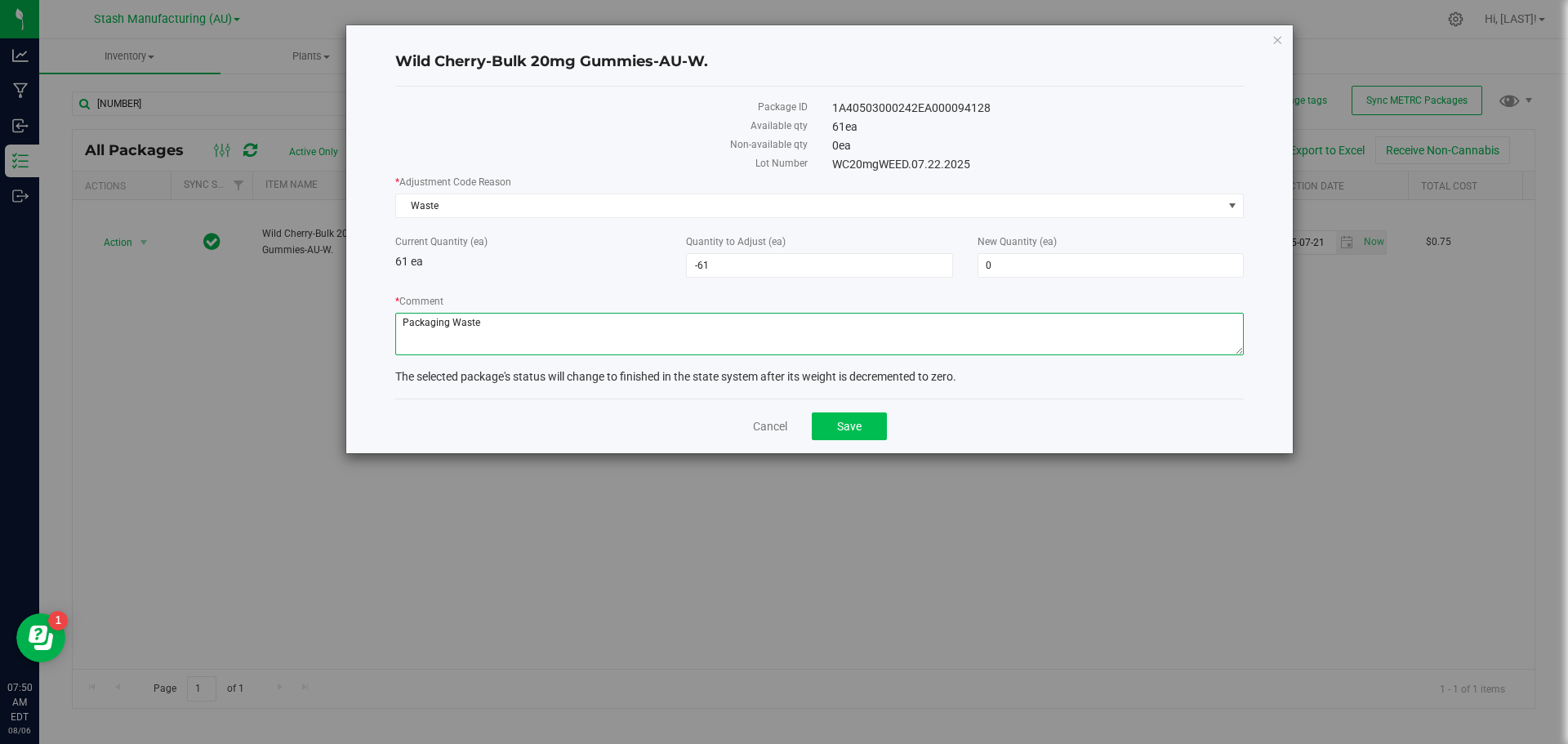 type on "Packaging Waste" 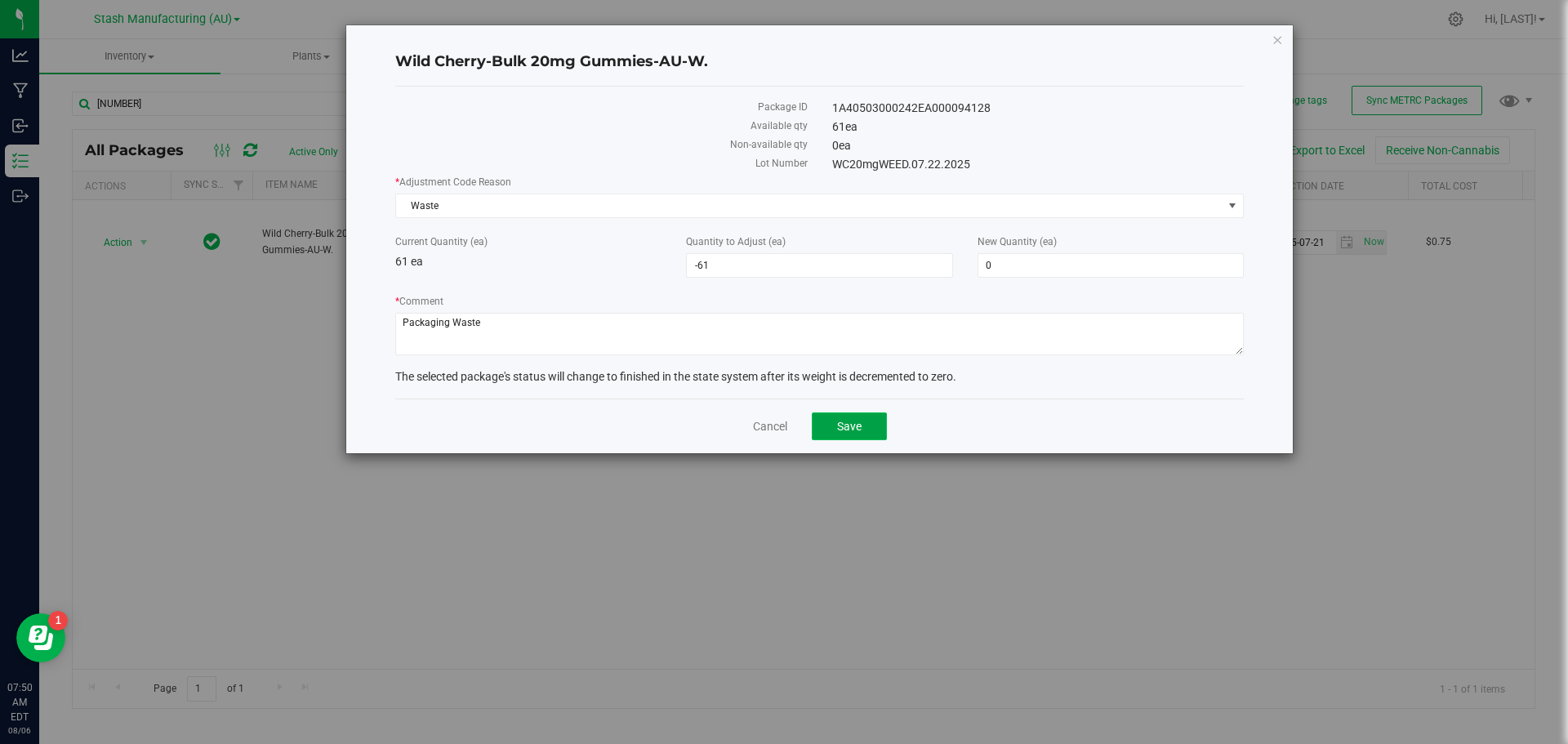 click on "Save" 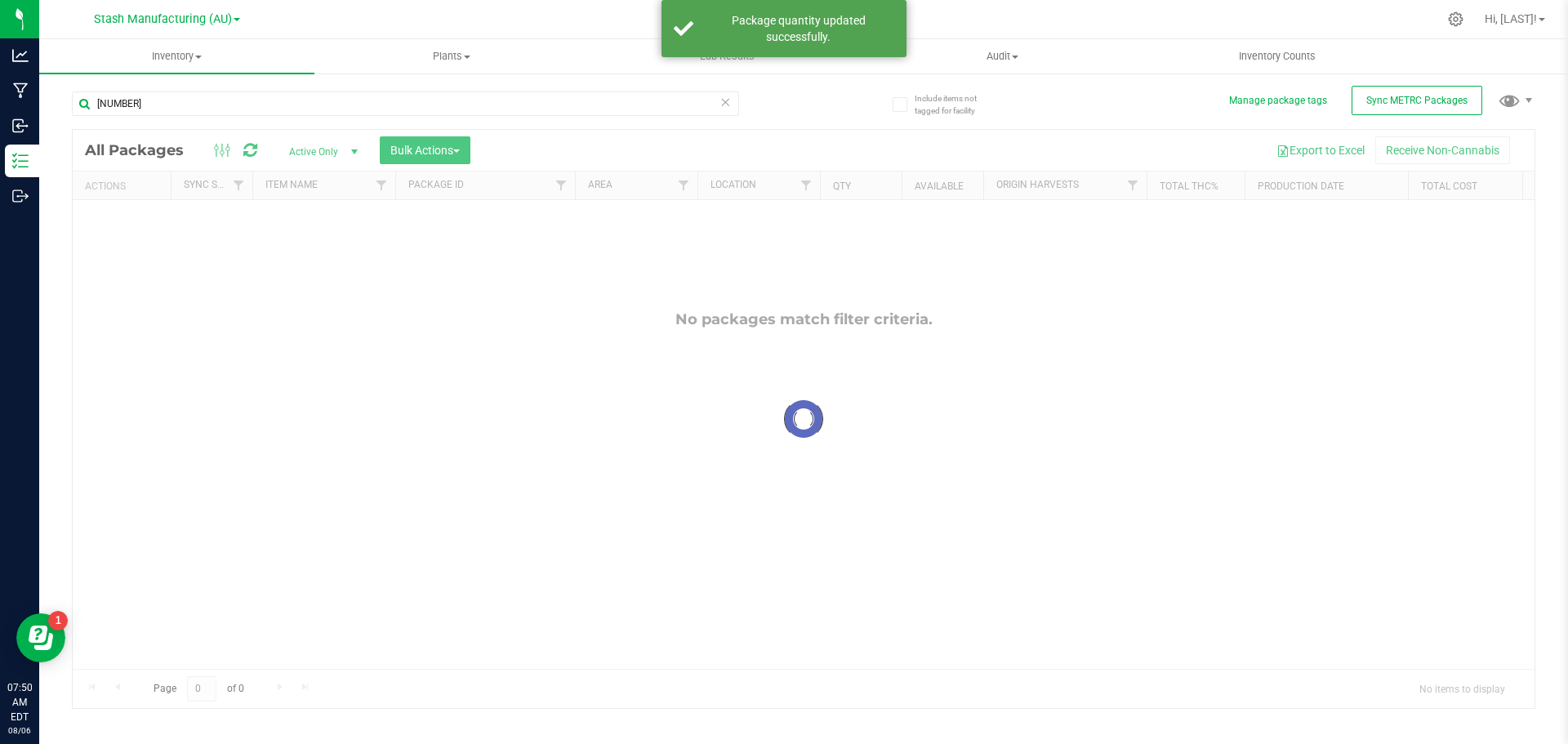 click at bounding box center (804, 419) 